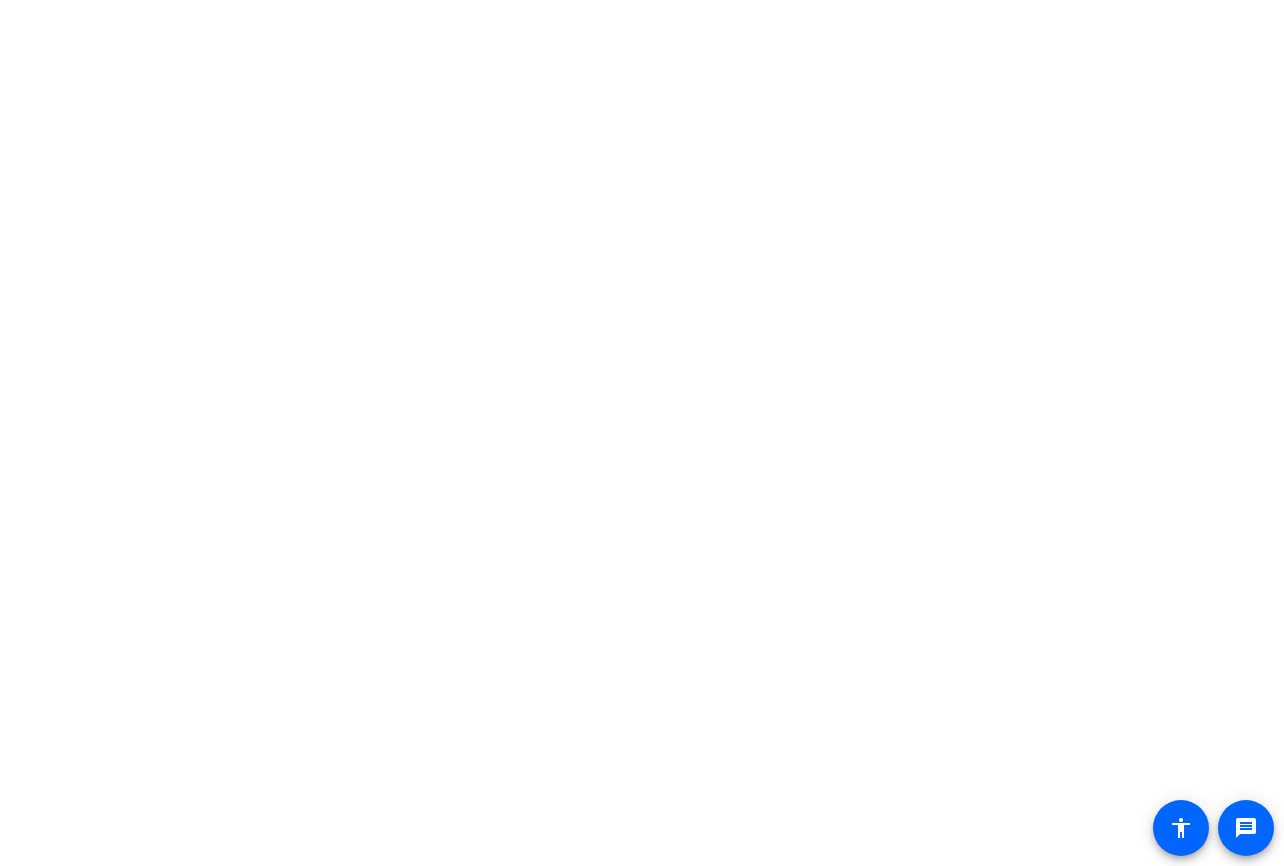 scroll, scrollTop: 0, scrollLeft: 0, axis: both 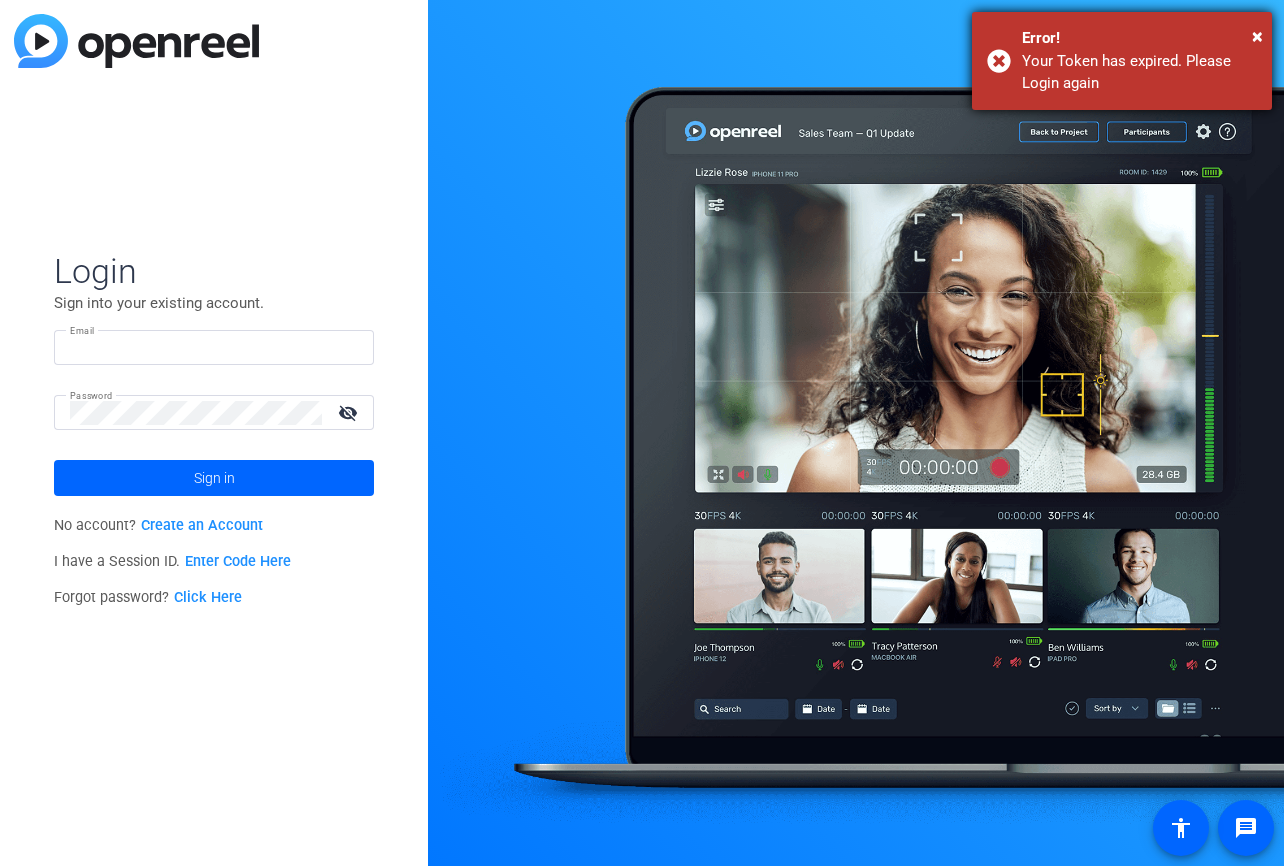 type on "[EMAIL]" 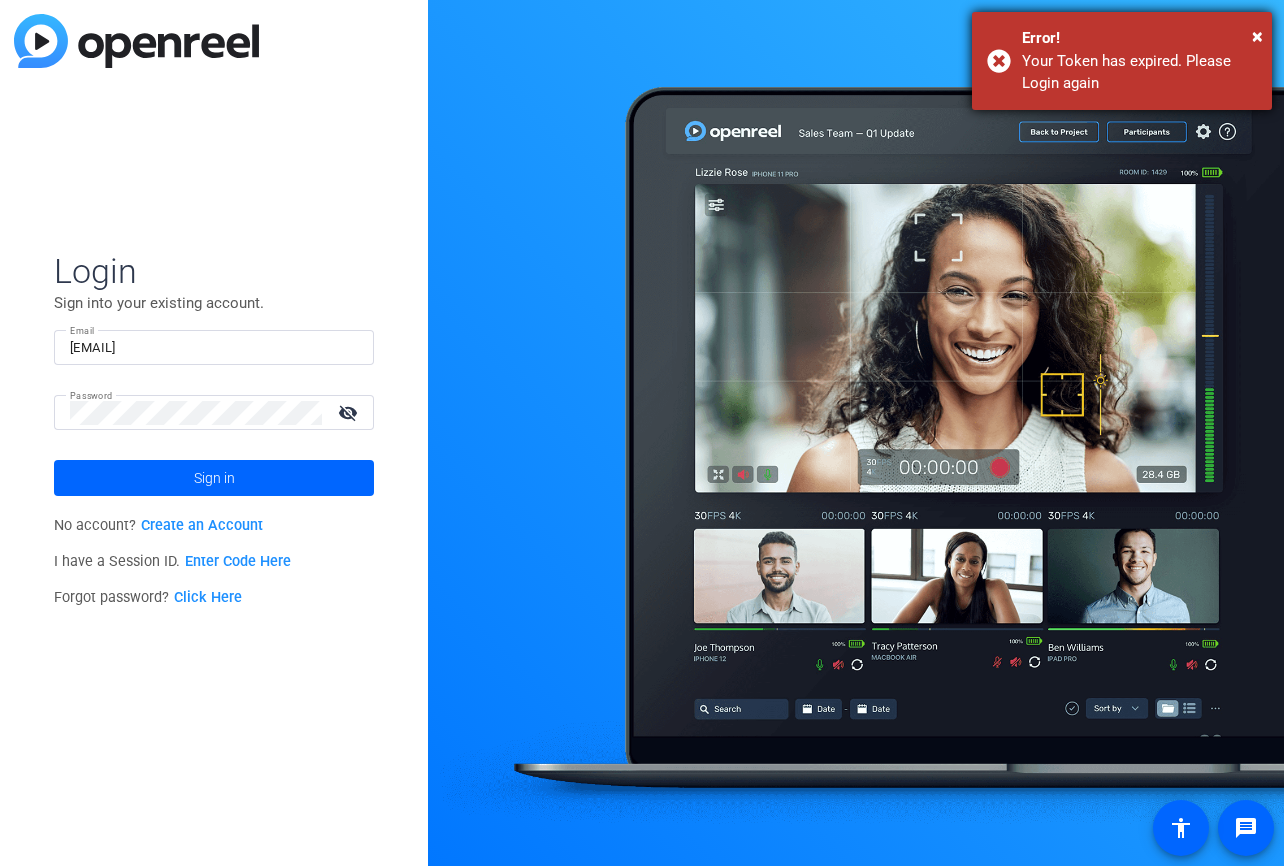click on "Error!" at bounding box center [1139, 38] 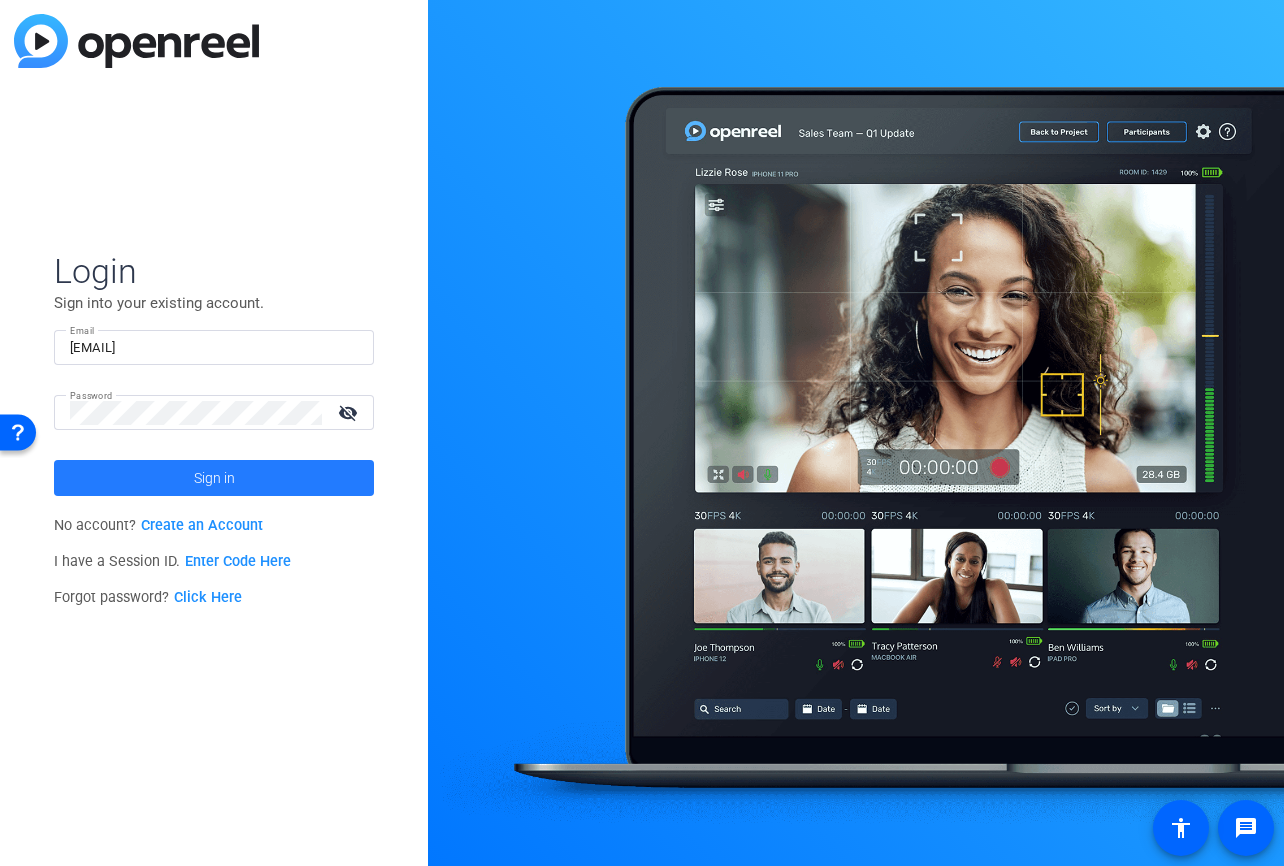 click 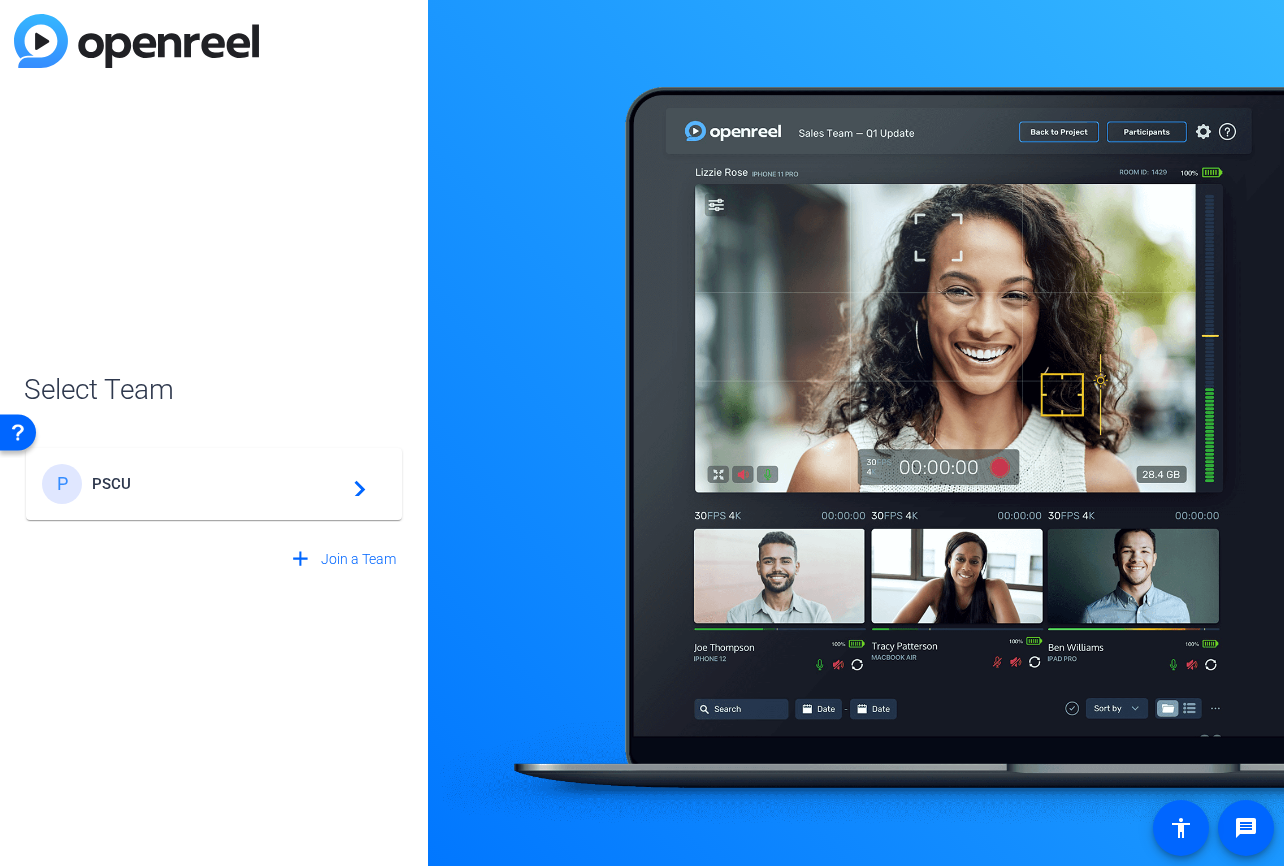 click on "P PSCU  navigate_next" 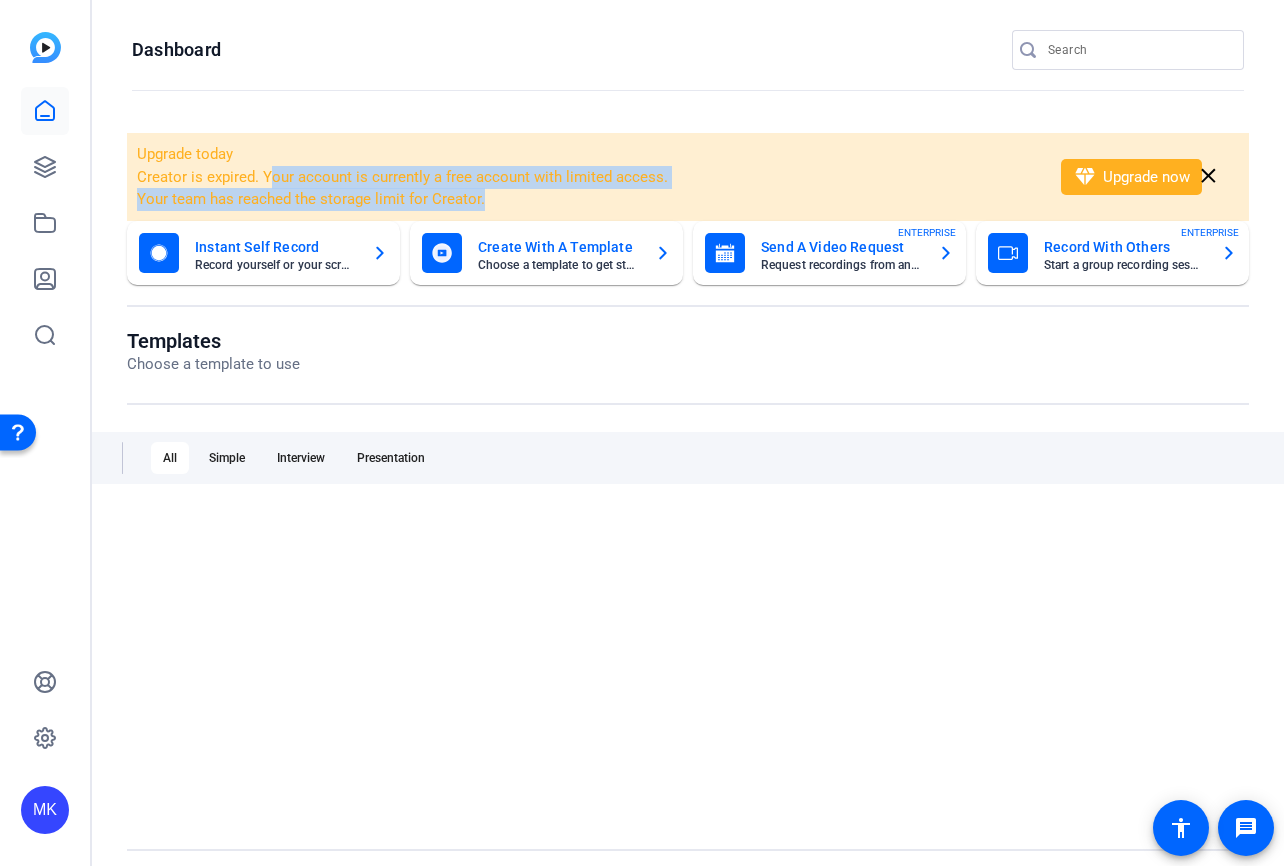 drag, startPoint x: 268, startPoint y: 175, endPoint x: 648, endPoint y: 197, distance: 380.63632 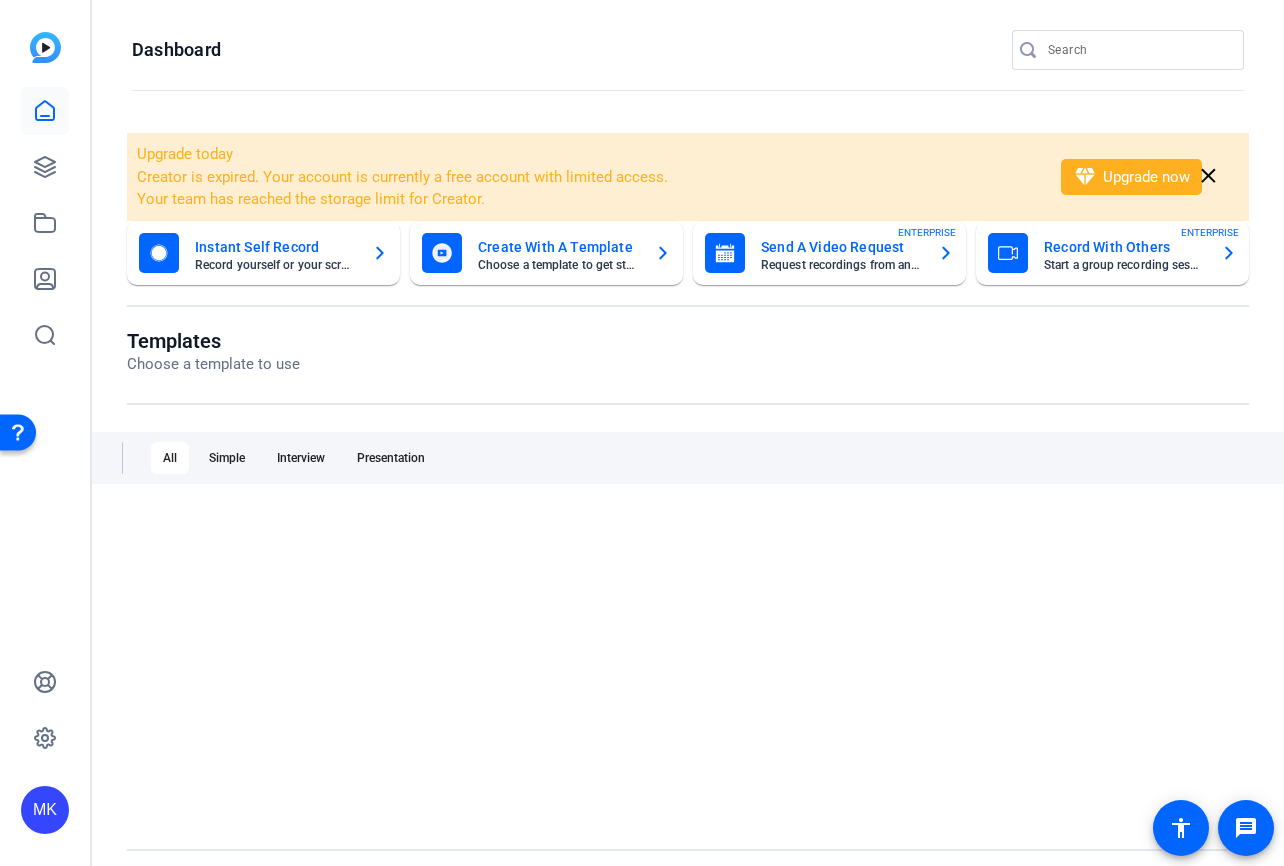 click on "Creator is expired. Your account is currently a free account with limited access." 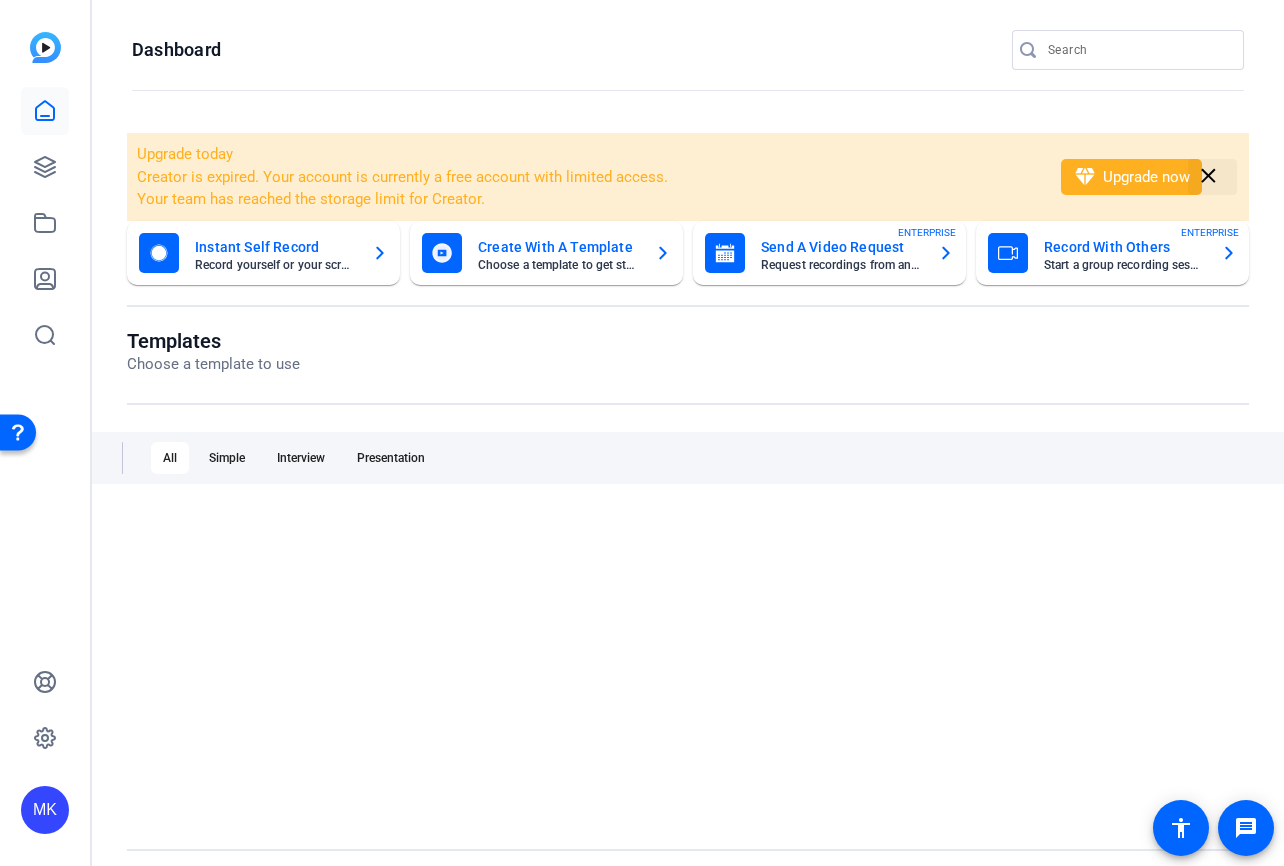 click on "close" 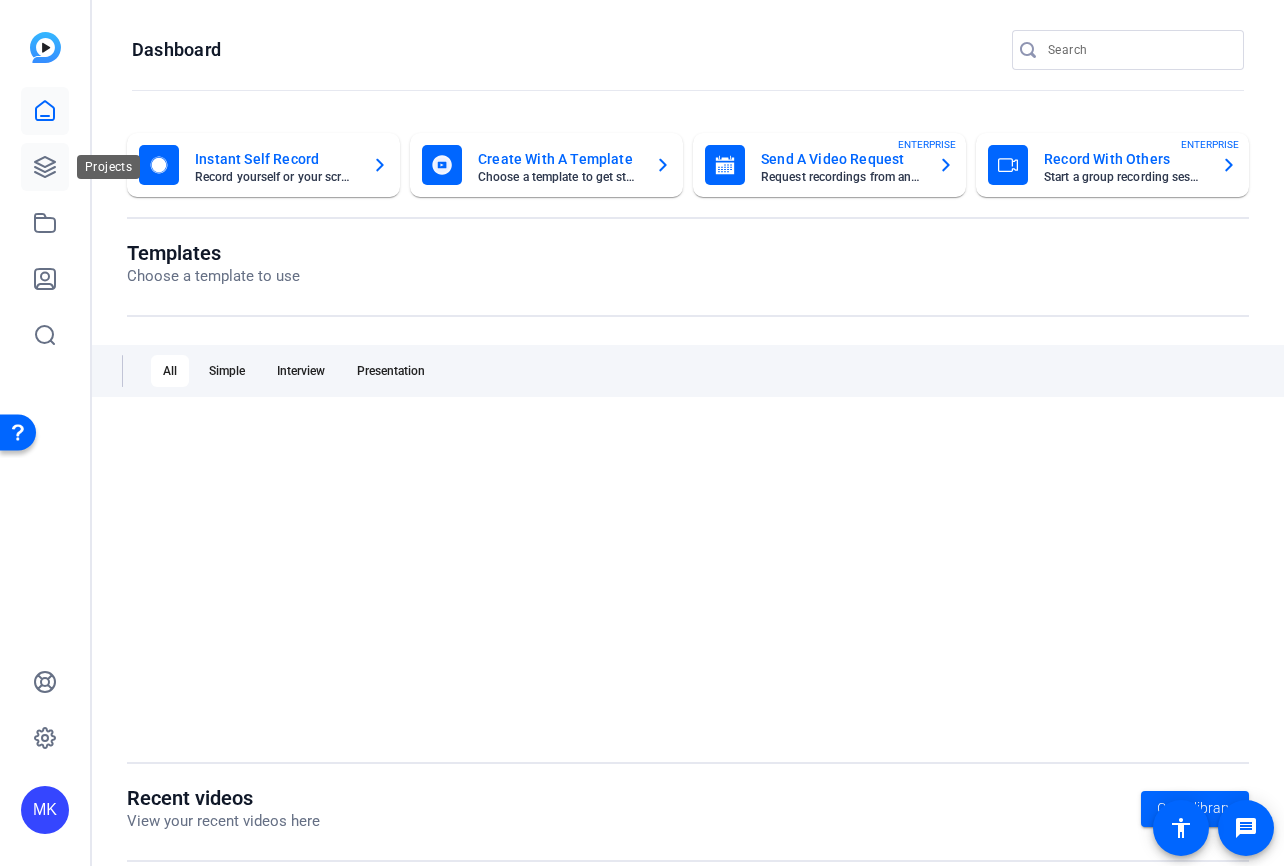 click 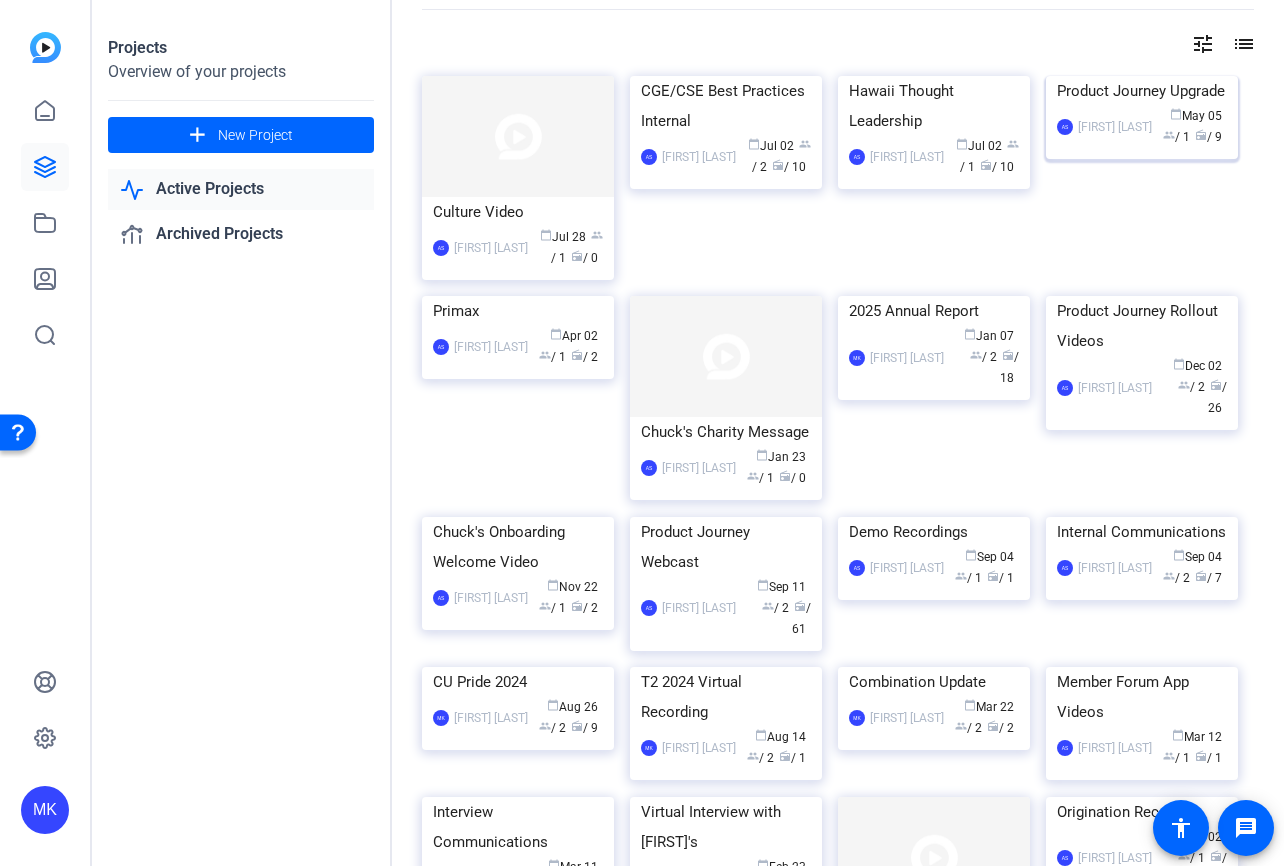 scroll, scrollTop: 69, scrollLeft: 0, axis: vertical 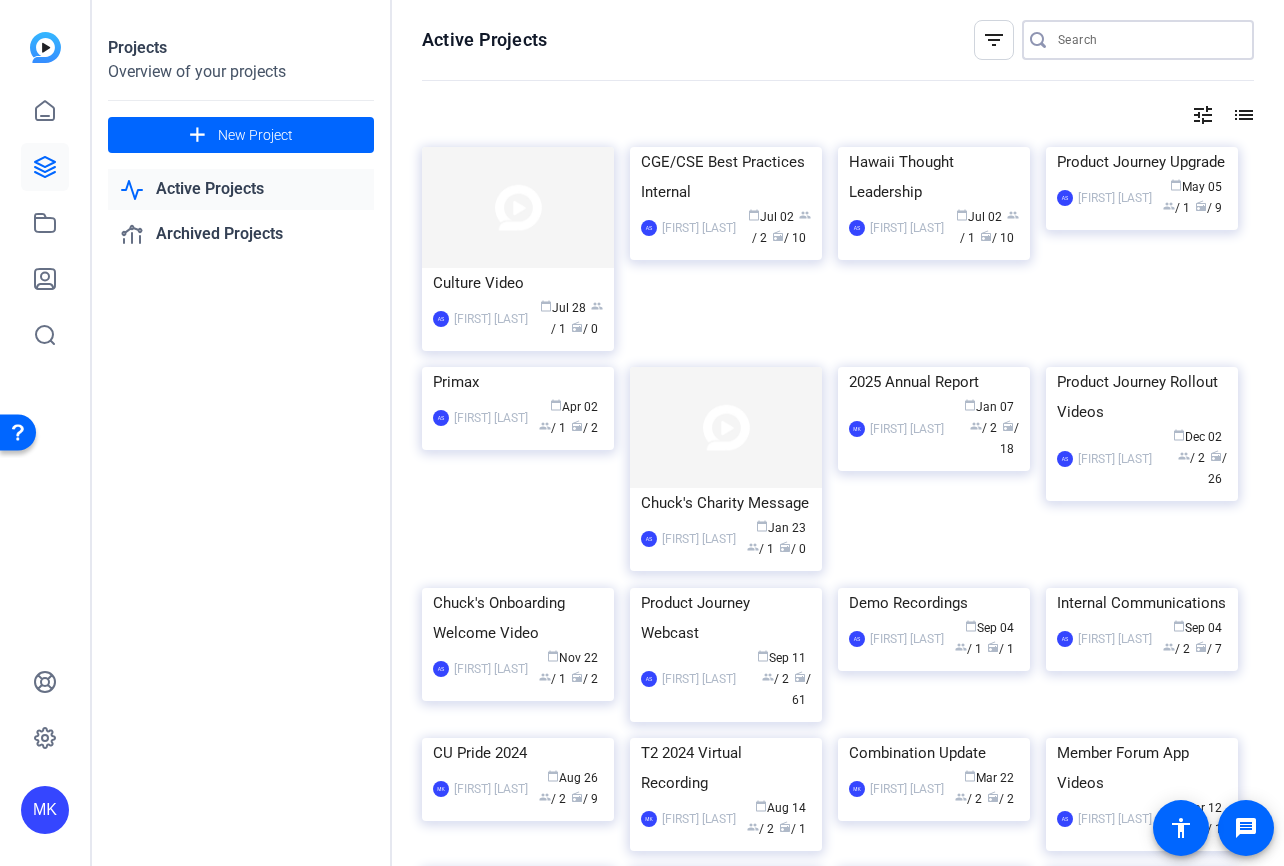 click at bounding box center [1148, 40] 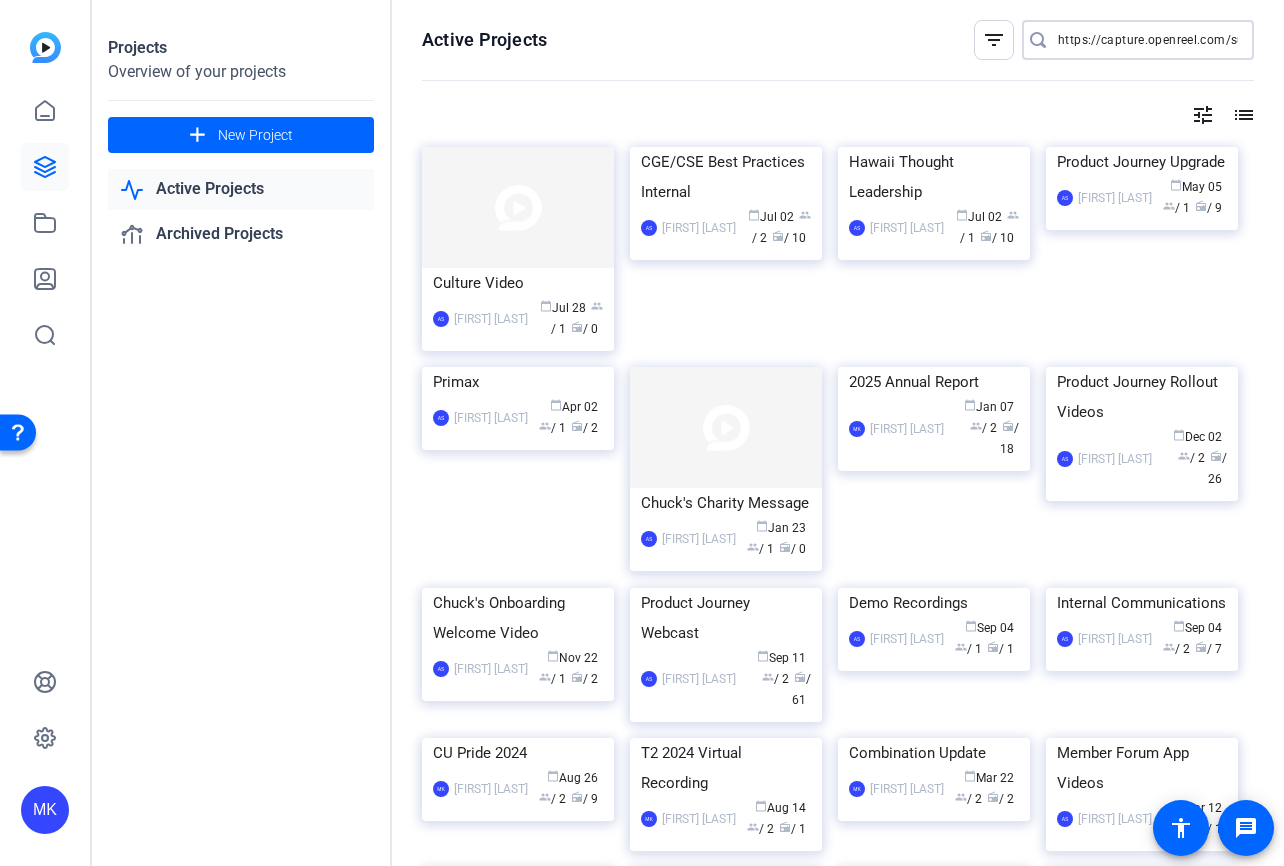 scroll, scrollTop: 0, scrollLeft: 167, axis: horizontal 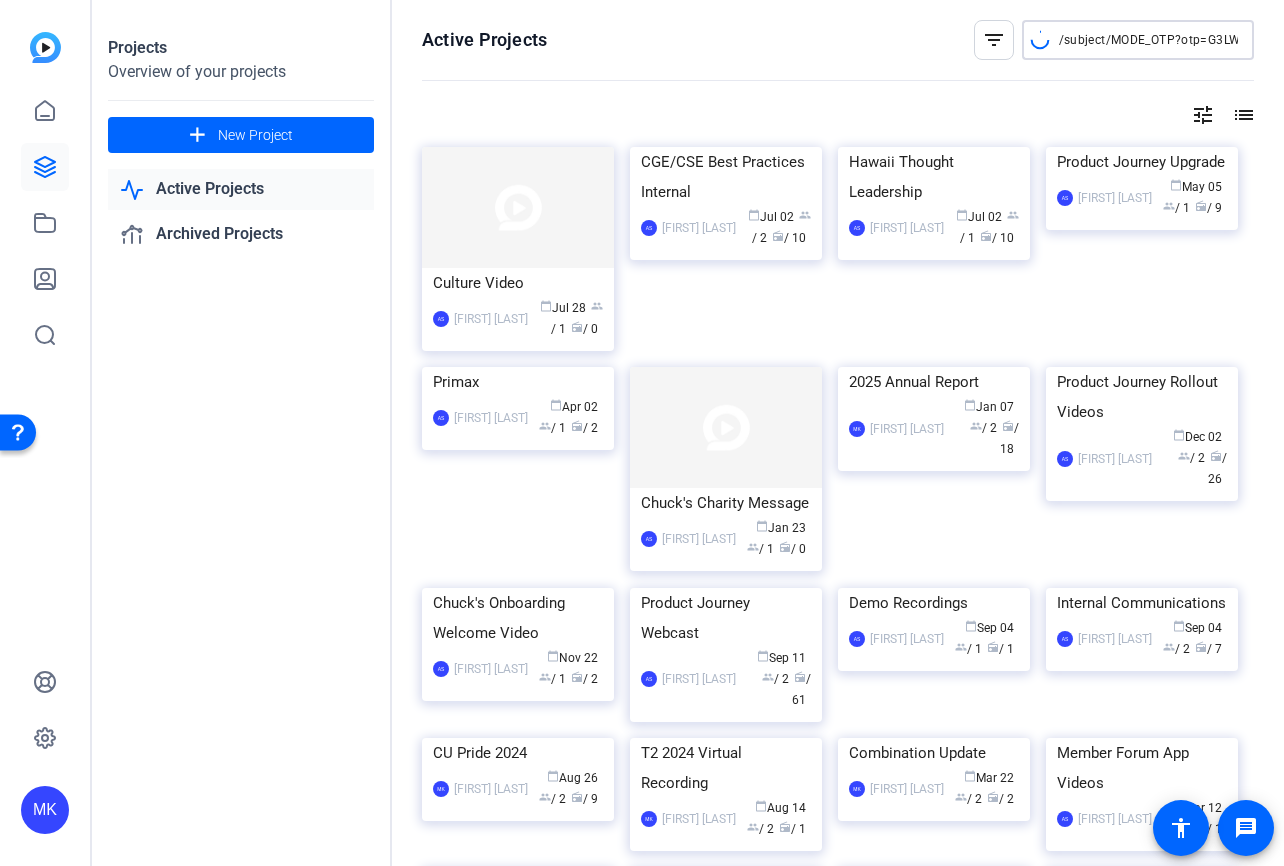type on "https://capture.openreel.com/subject/MODE_OTP?otp=G3LW" 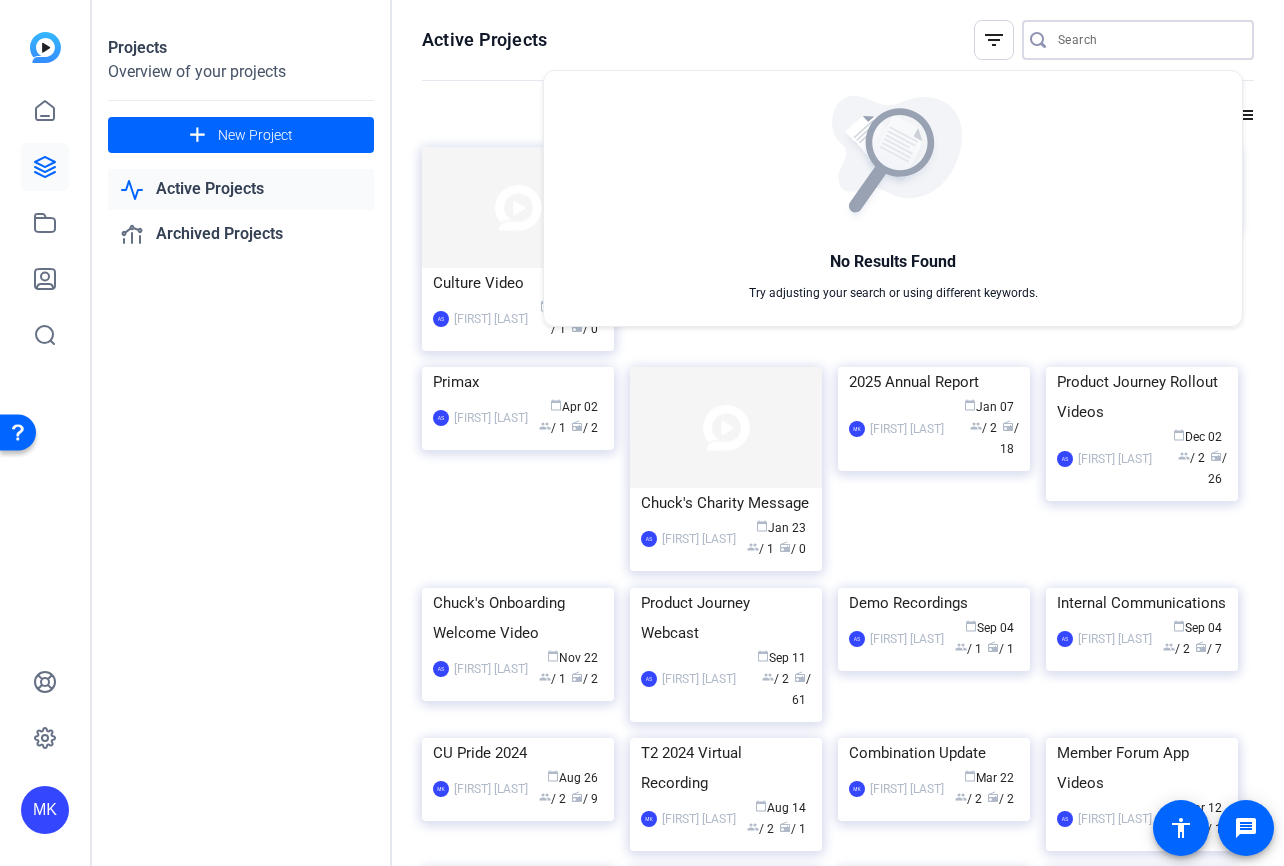 scroll, scrollTop: 0, scrollLeft: 0, axis: both 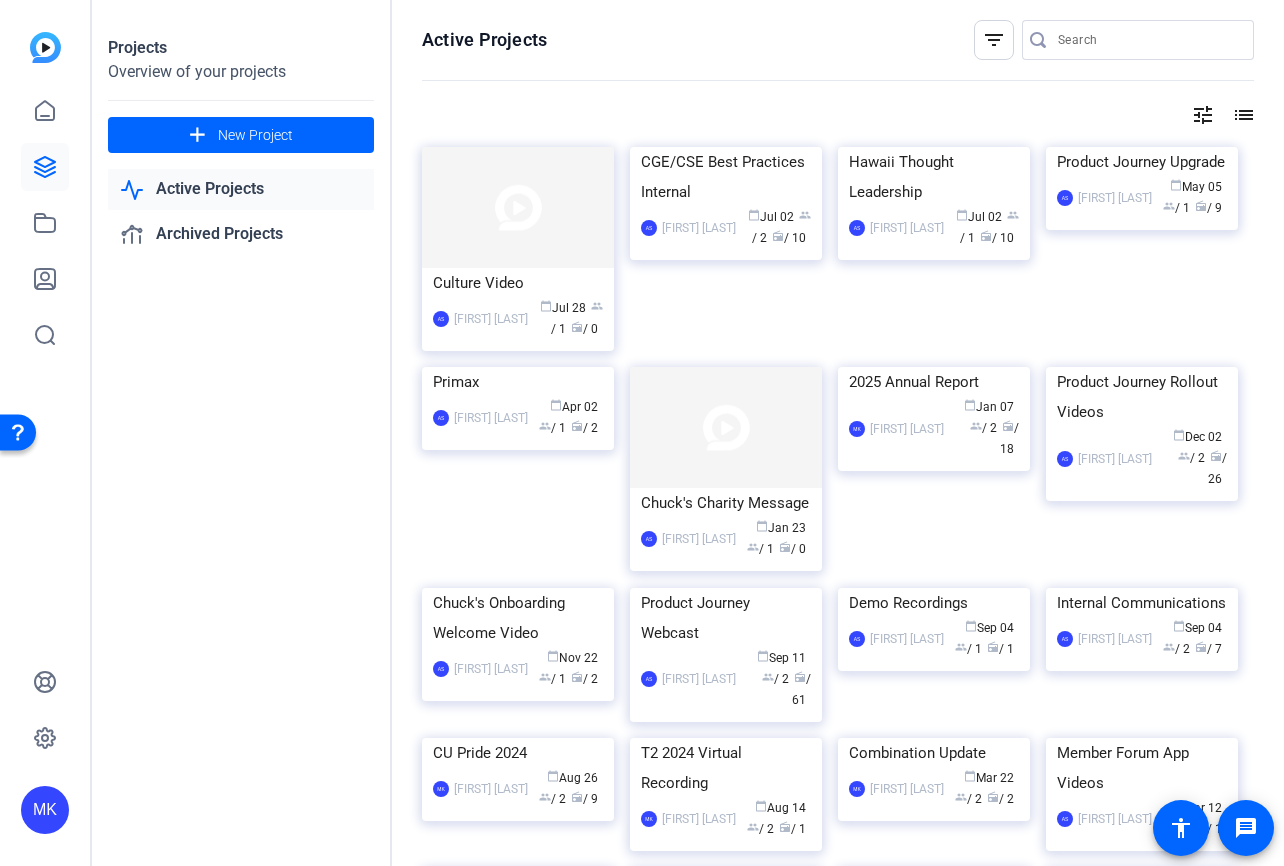 click 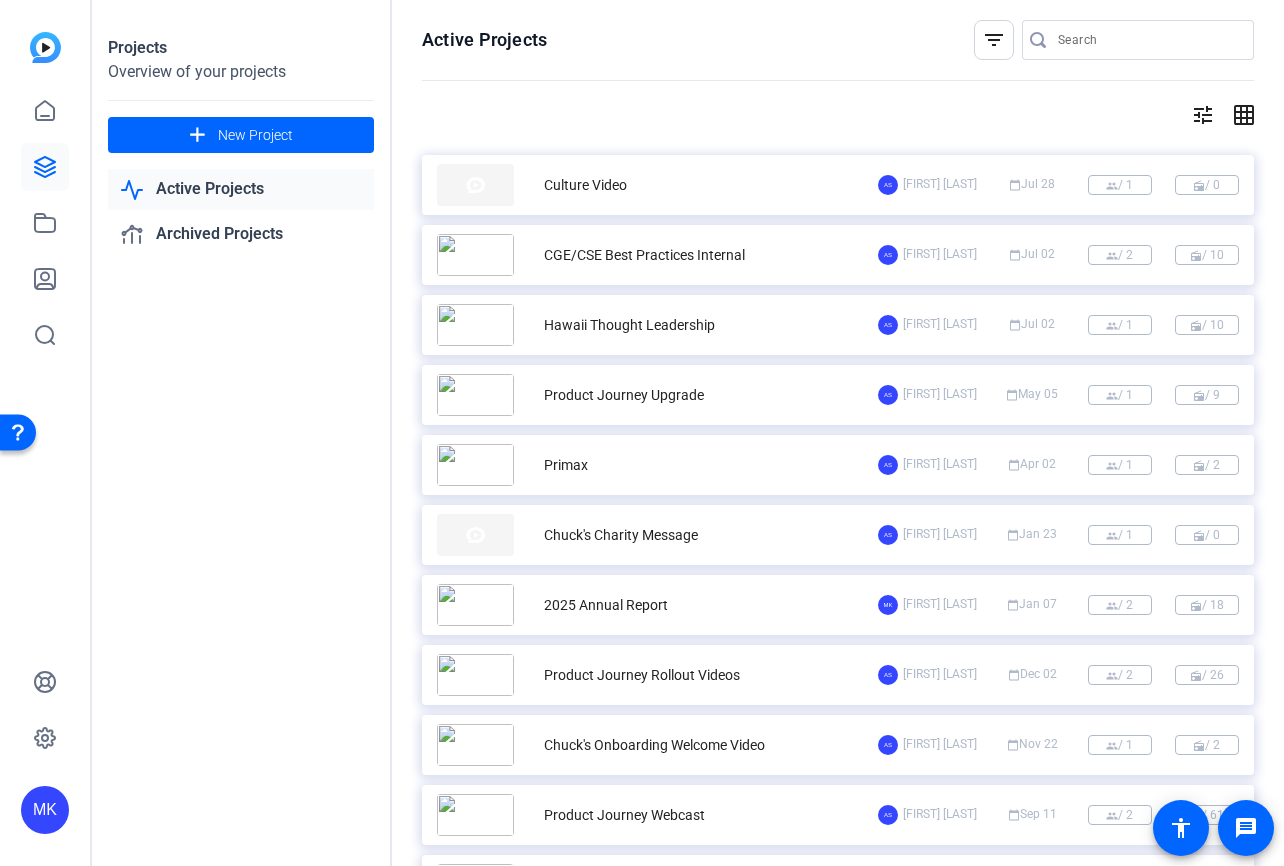click on "grid_on" 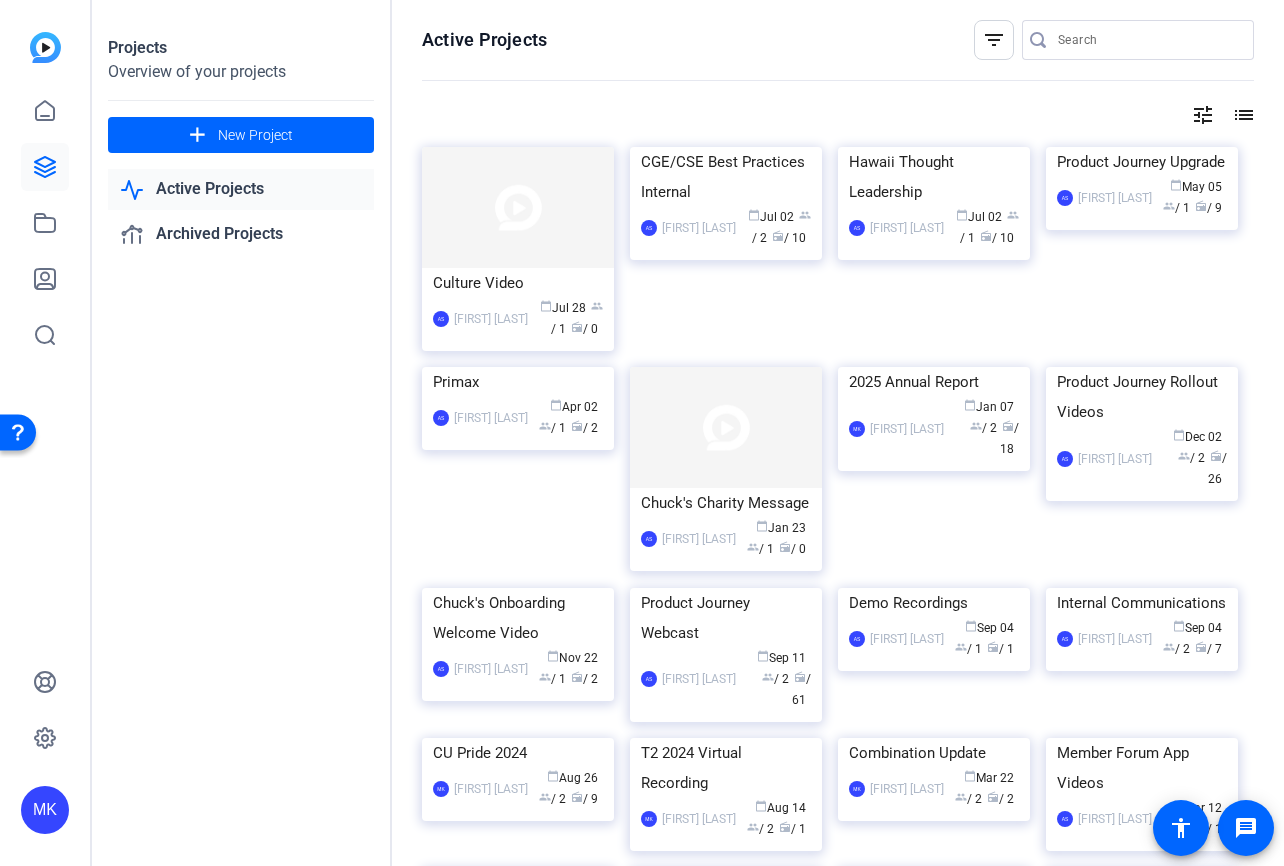 click on "tune" 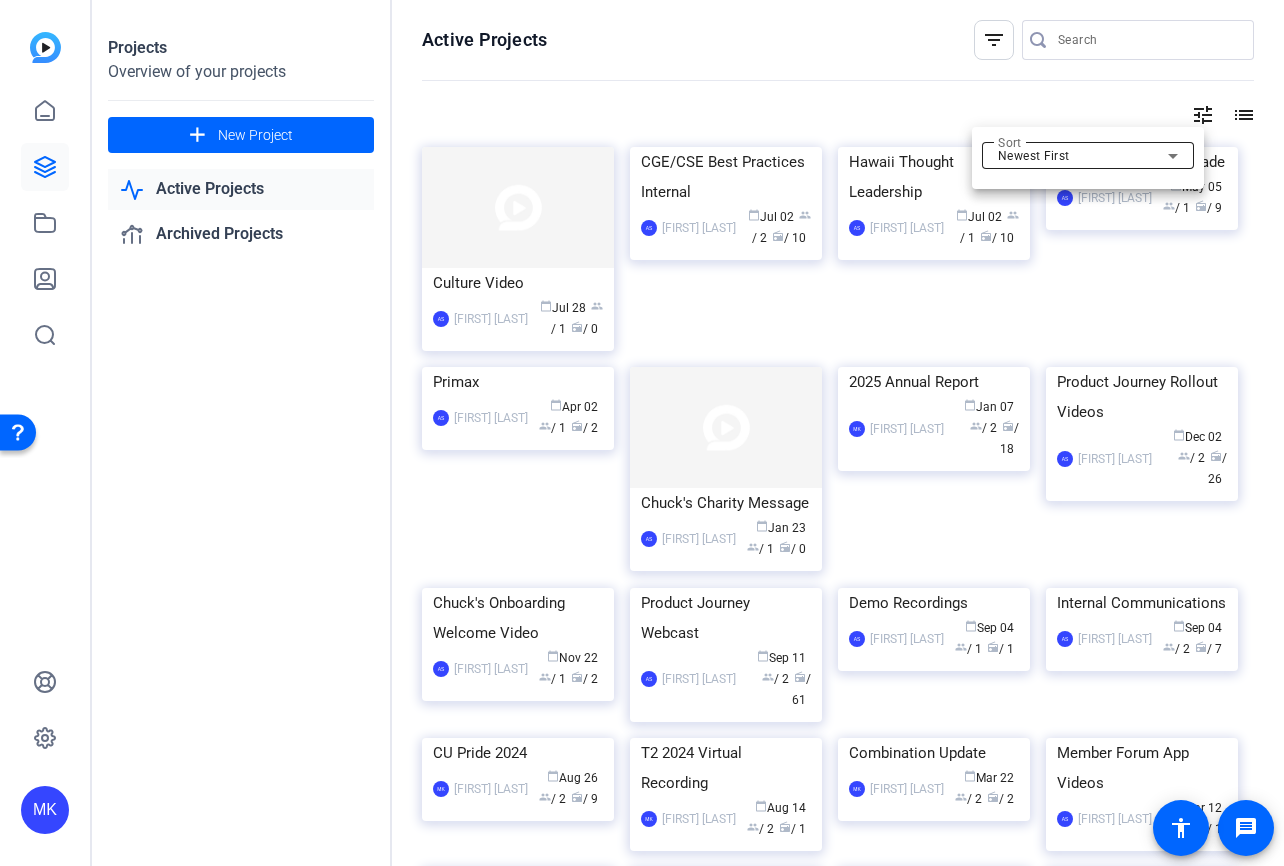 click on "Newest First" at bounding box center (1083, 156) 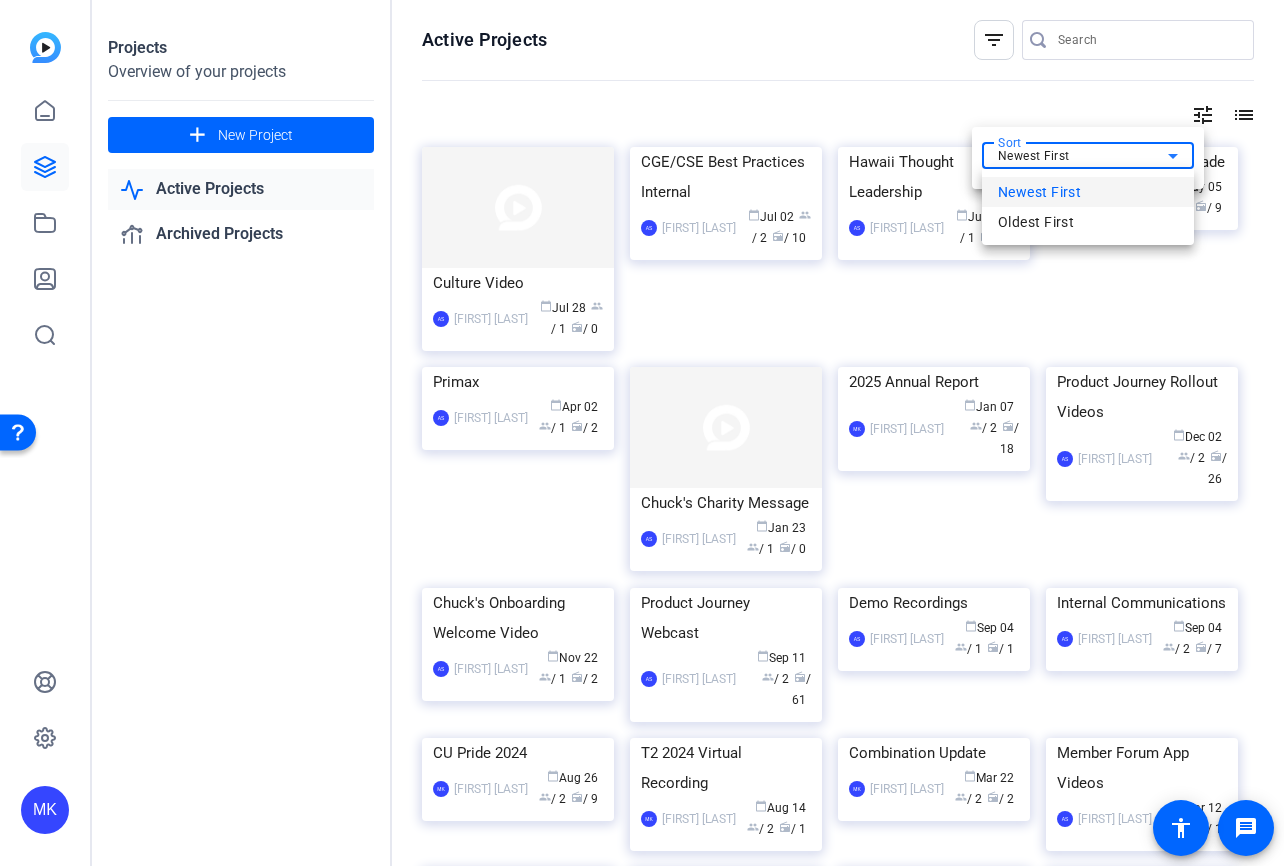 click on "Newest First" at bounding box center [1039, 192] 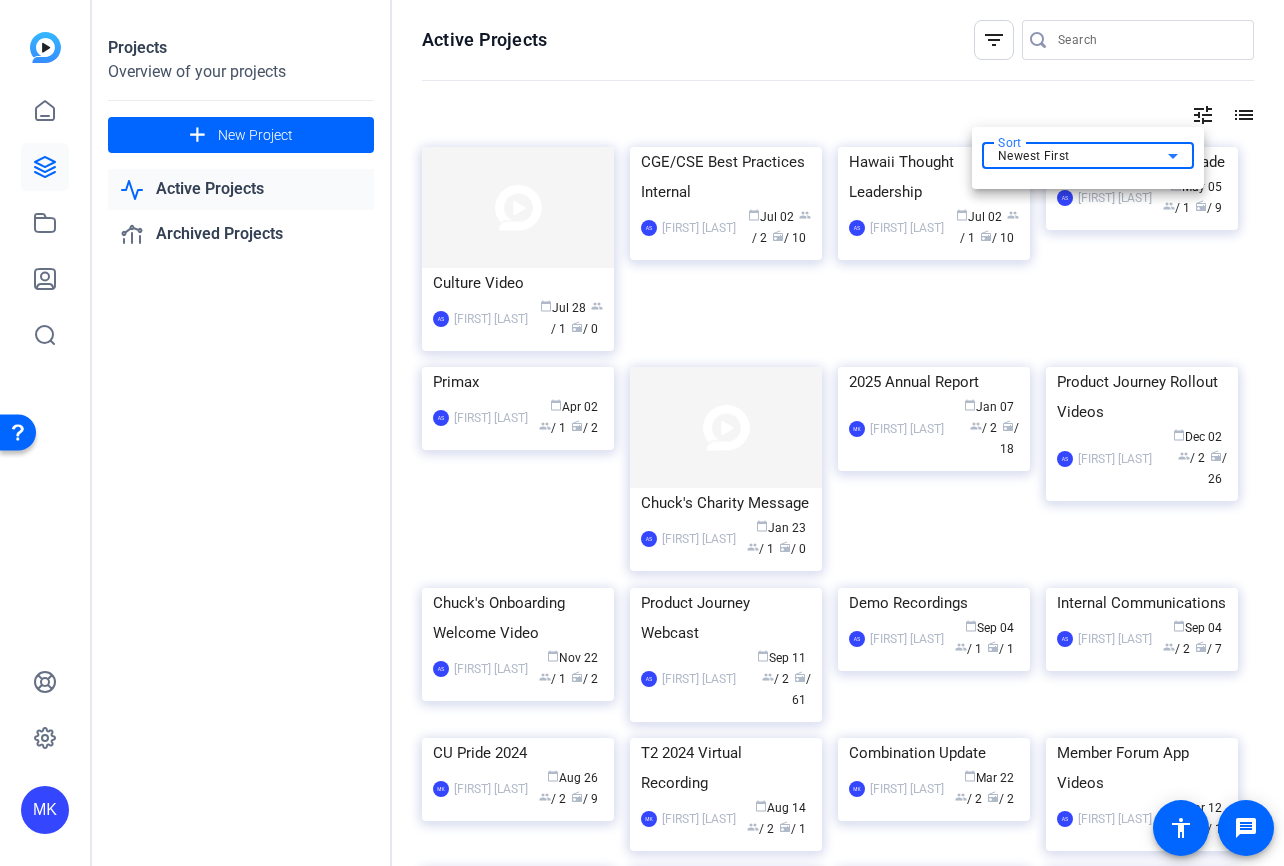 click at bounding box center [642, 433] 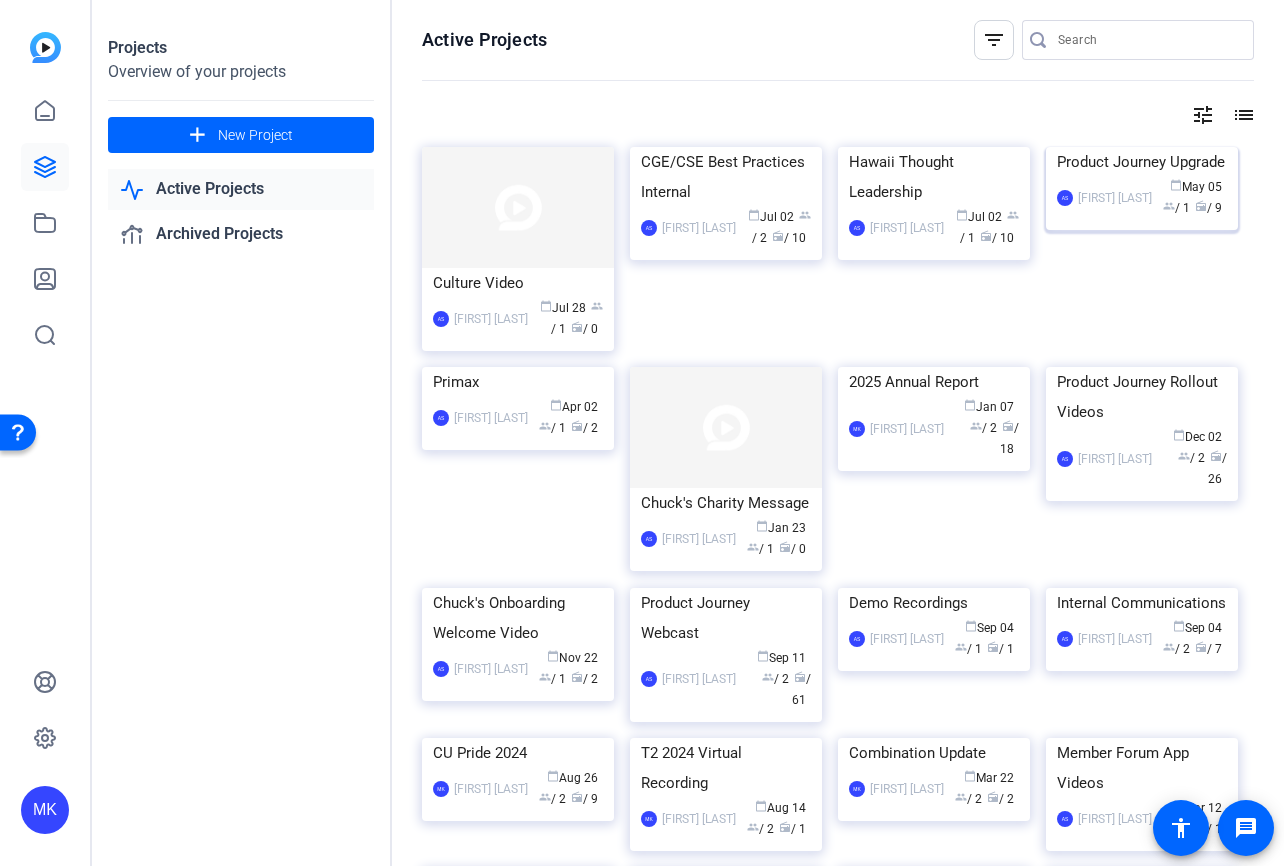 click on "Product Journey Upgrade" 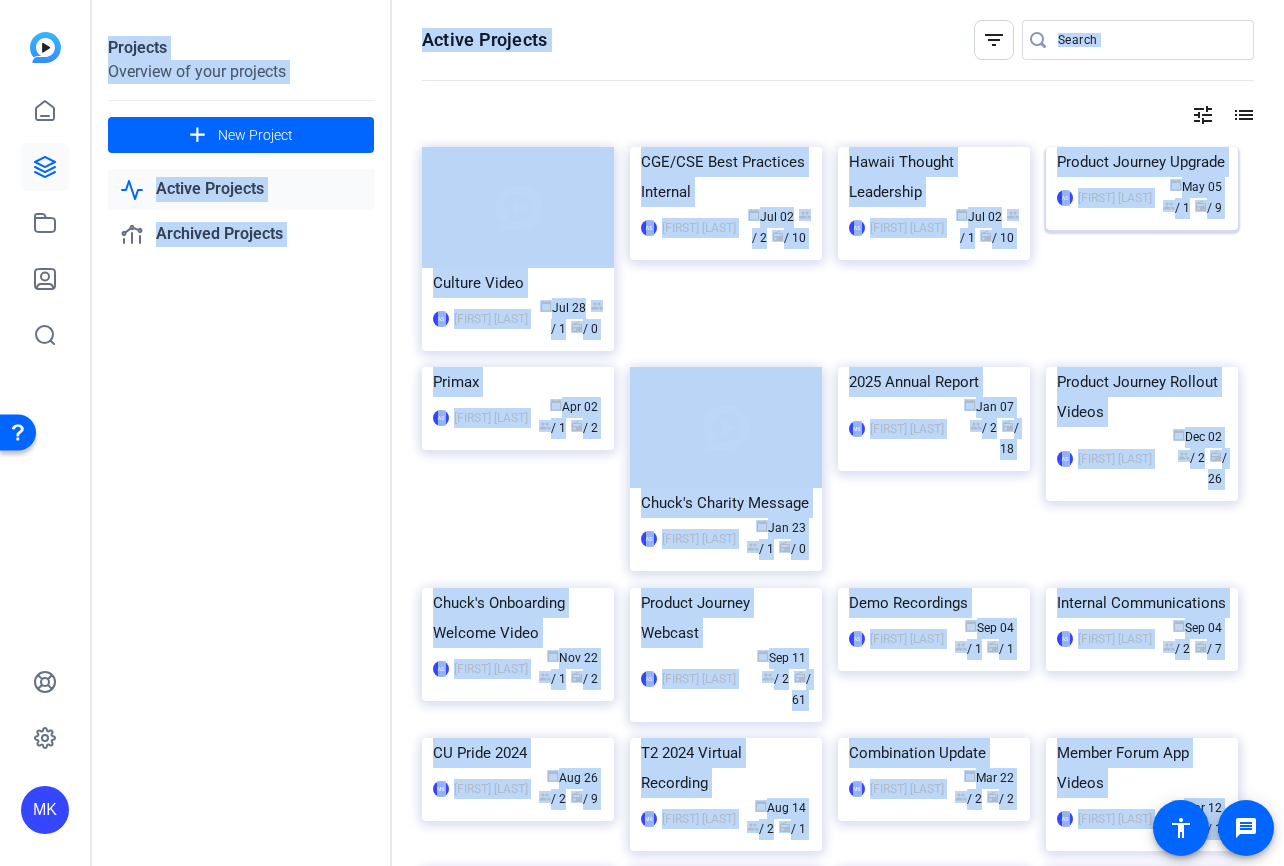 click on "Projects Overview of your projects add  New Project
Active Projects
Archived Projects  Active Projects  filter_list
tune list Culture Video  AS  Ami [LAST] calendar_today  Jul 28  group  / 1  radio  / 0  CGE/CSE Best Practices Internal  AS  Ami [LAST] calendar_today  Jul 02  group  / 2  radio  / 10  Hawaii Thought Leadership  AS  Ami [LAST] calendar_today  Jul 02  group  / 1  radio  / 10  Product Journey Upgrade  AS  Ami [LAST] calendar_today  May 05  group  / 1  radio  / 9  Primax  AS  Ami [LAST] calendar_today  Apr 02  group  / 1  radio  / 2  Chuck's Charity Message  AS  Ami [LAST] calendar_today  Jan 23  group  / 1  radio  / 0  2025 Annual Report  MK  Michael [LAST] calendar_today  Jan 07  group  / 2  radio  / 18  Product Journey Rollout Videos  AS  Ami [LAST] calendar_today  Dec 02  group  / 2  radio  / 26  Chuck's Onboarding Welcome Video  AS  Ami [LAST] calendar_today  Nov 22  group  / 1  radio  / 2  Product Journey Webcast  AS  Ami [LAST]  Sep 11" 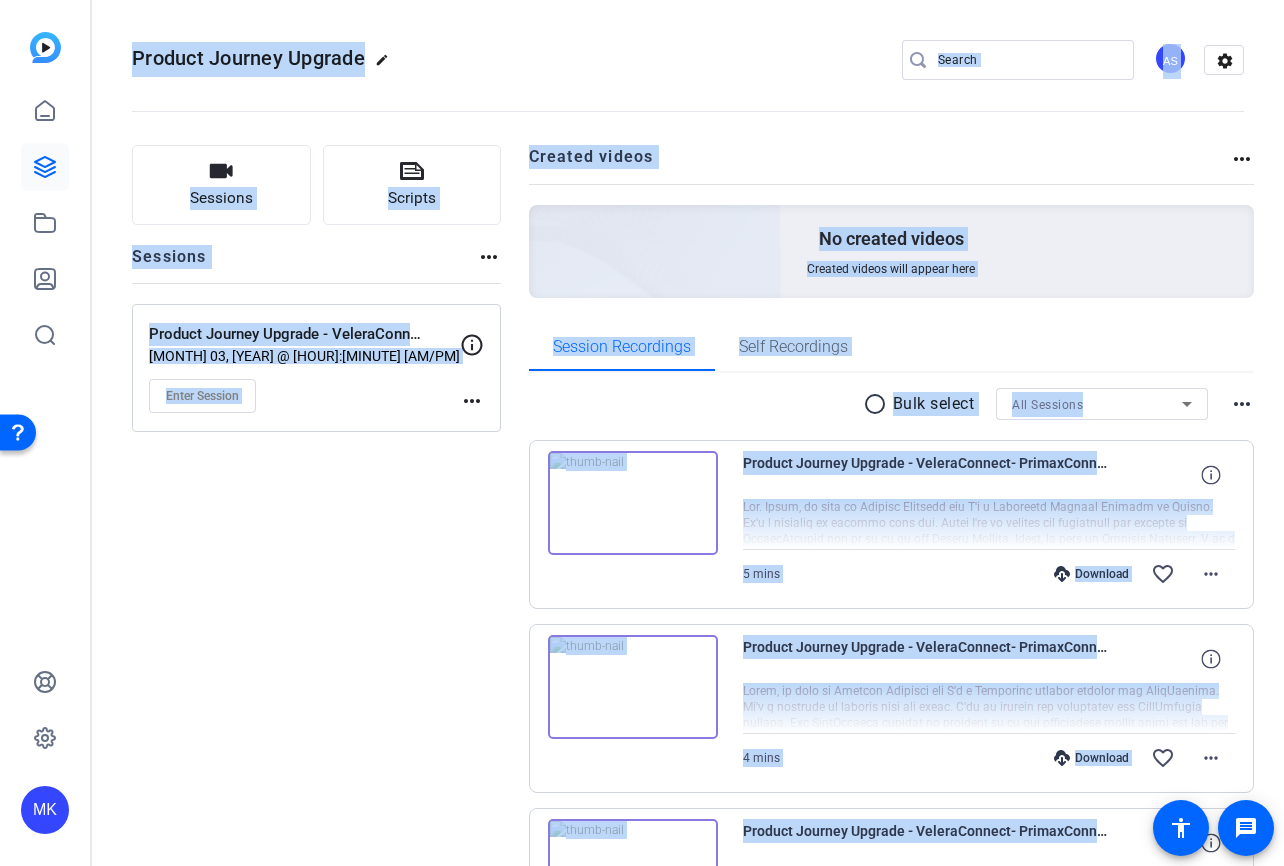 click on "more_horiz" 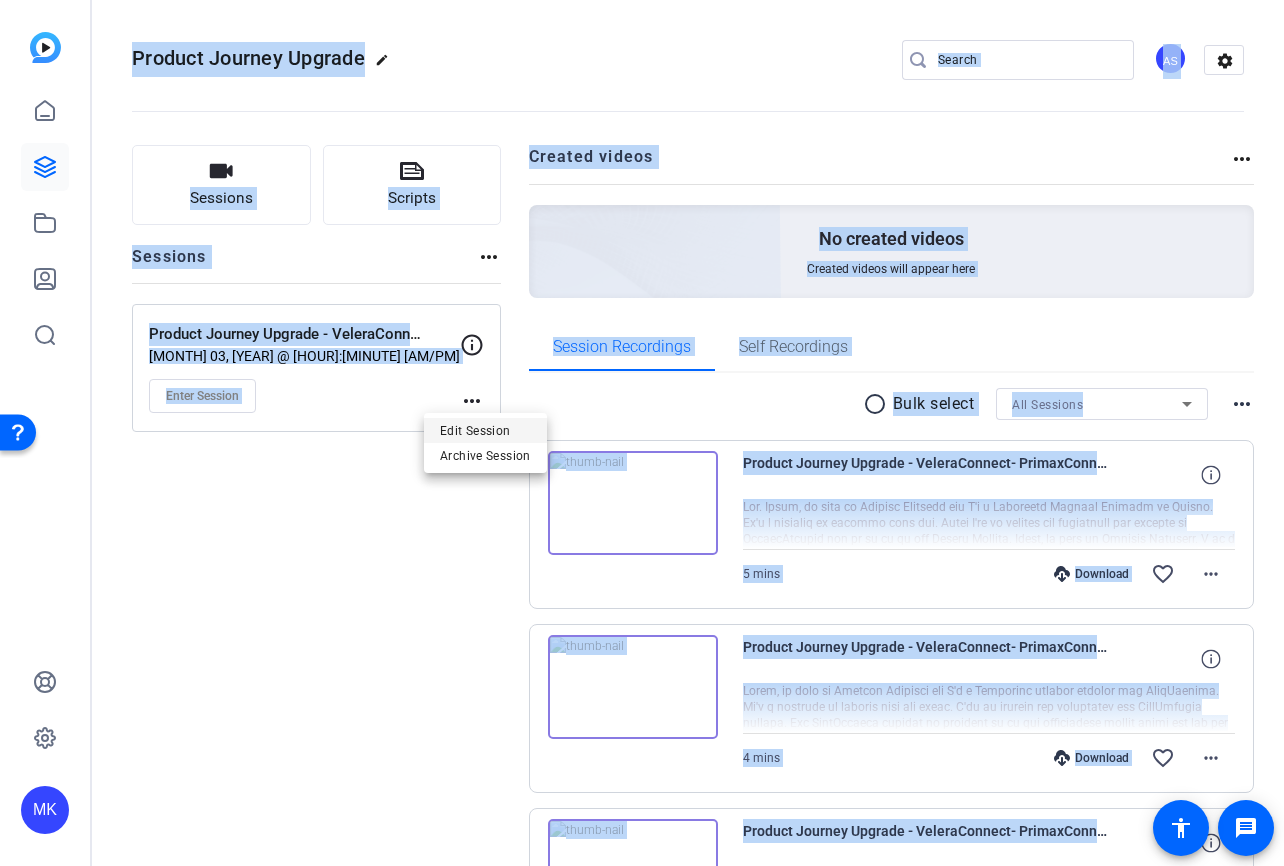 click on "Edit Session" at bounding box center [485, 430] 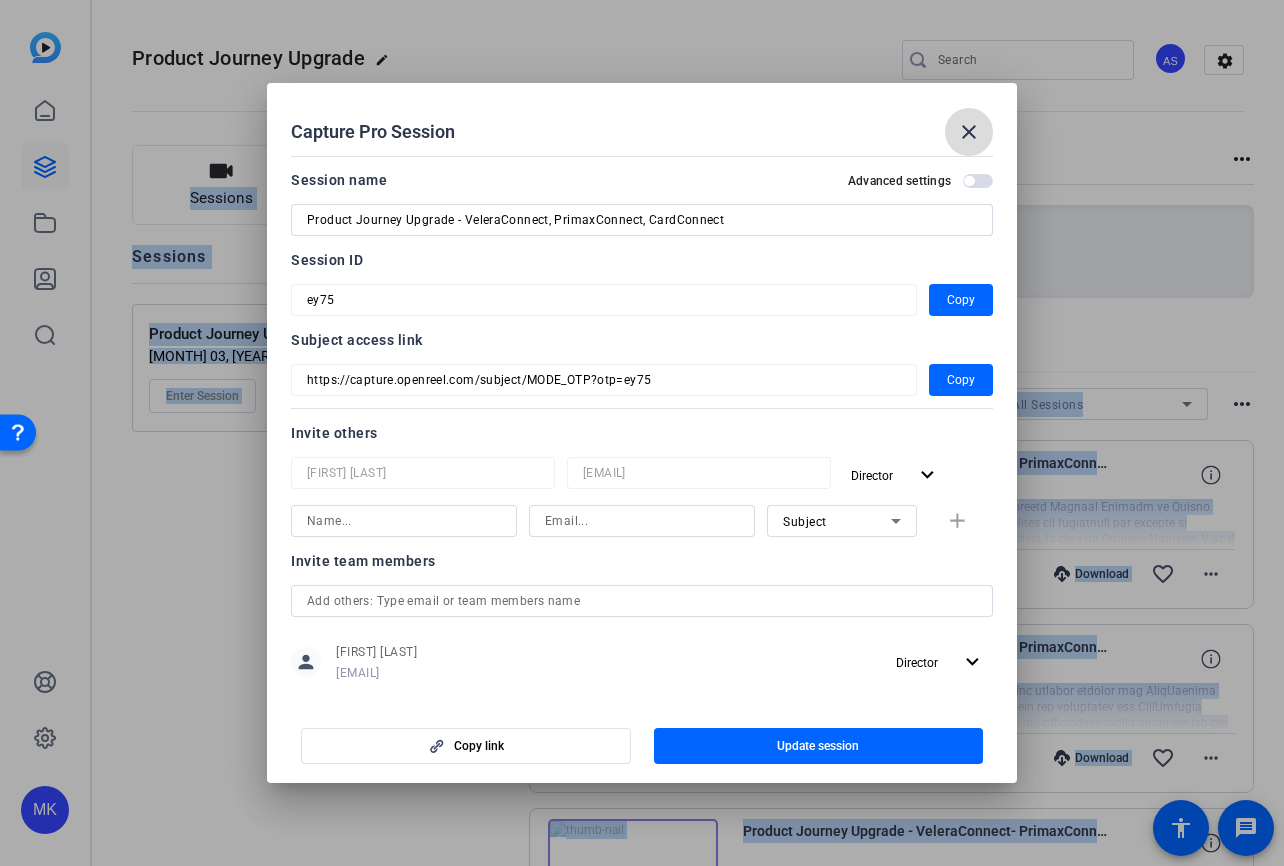 click at bounding box center (969, 132) 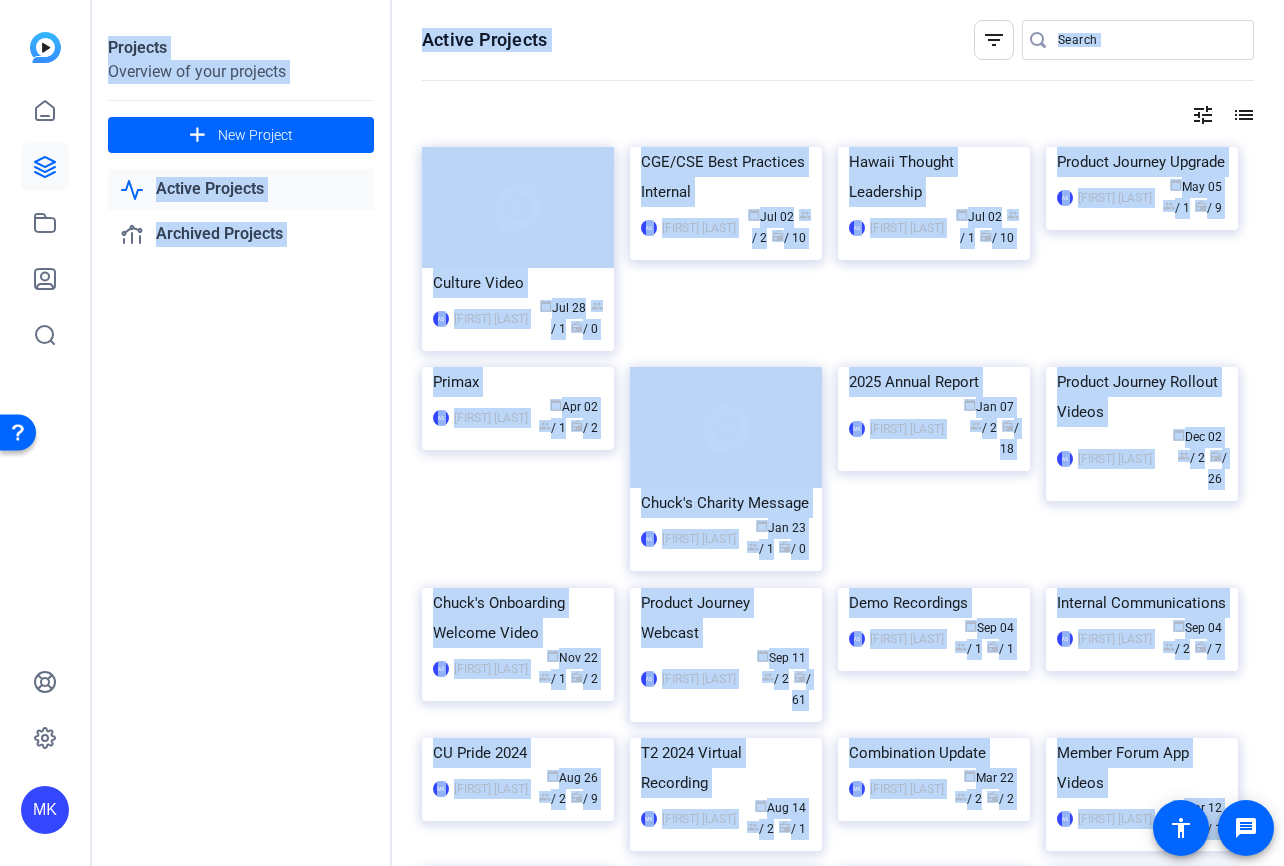 click on "Projects Overview of your projects add  New Project
Active Projects
Archived Projects" 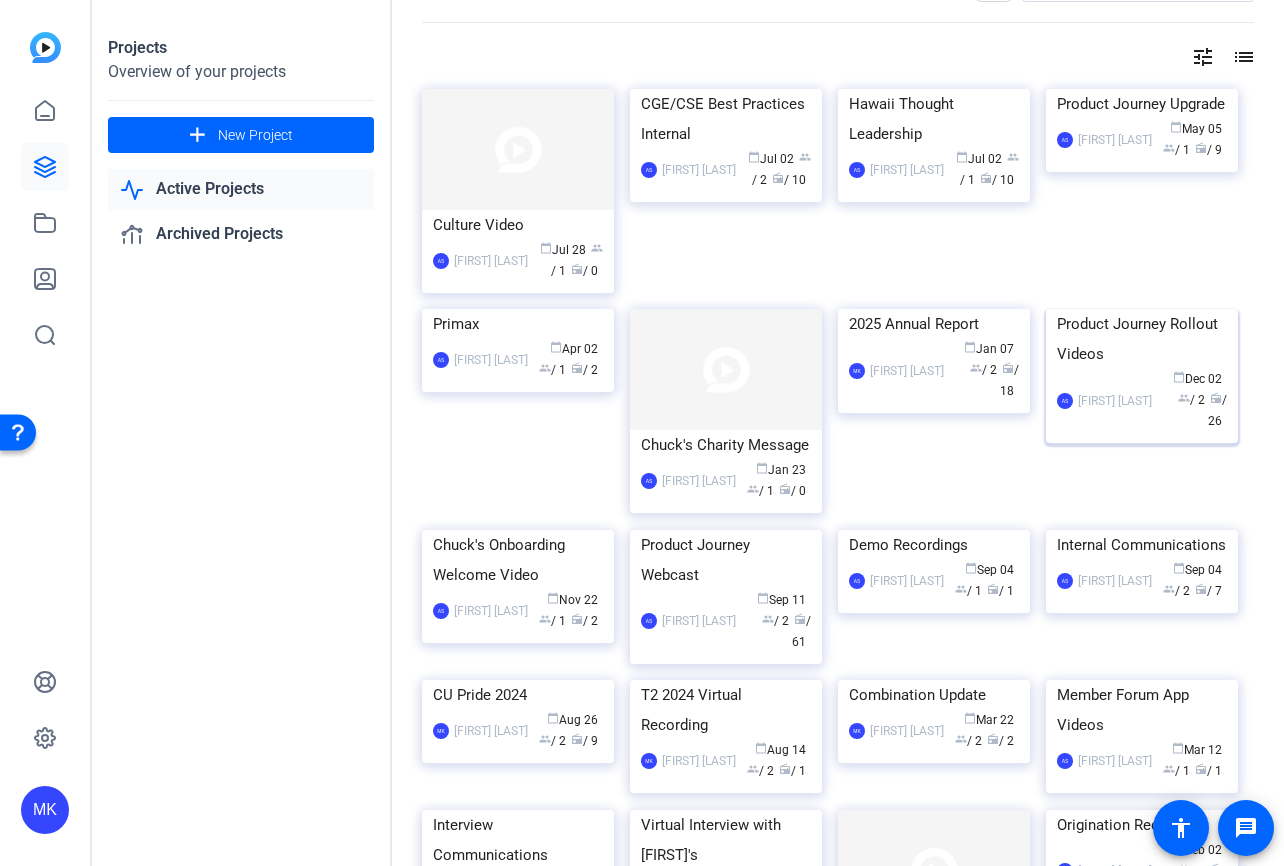 scroll, scrollTop: 59, scrollLeft: 0, axis: vertical 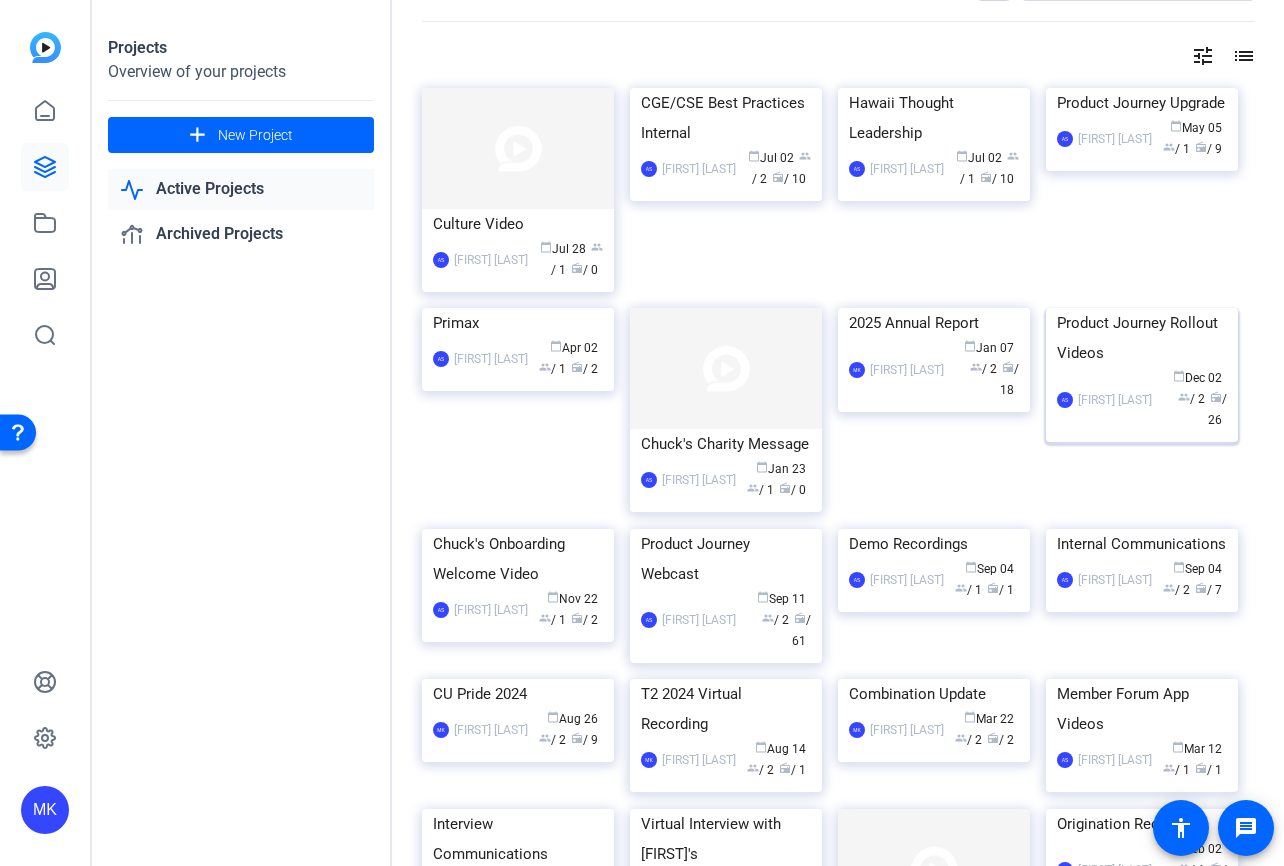 click on "Product Journey Rollout Videos" 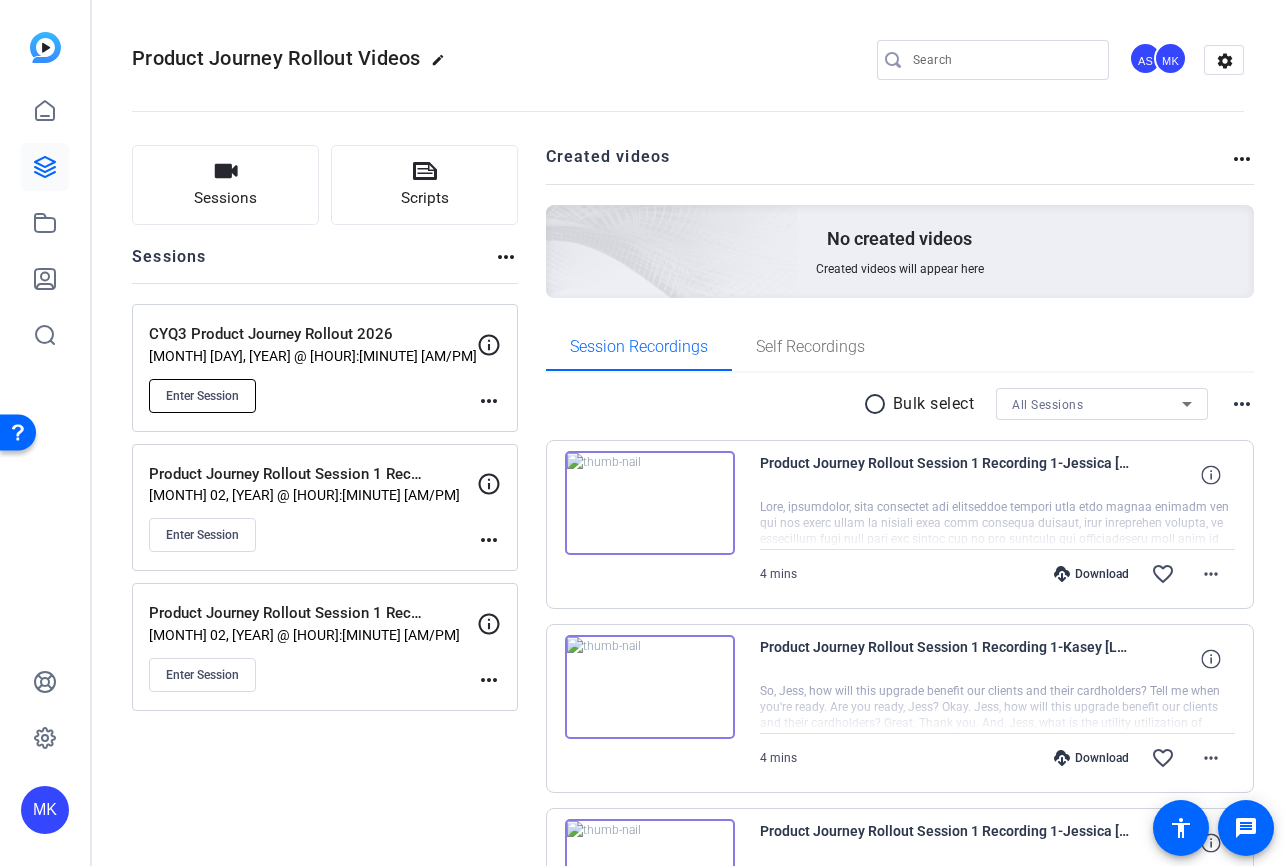 click on "Enter Session" 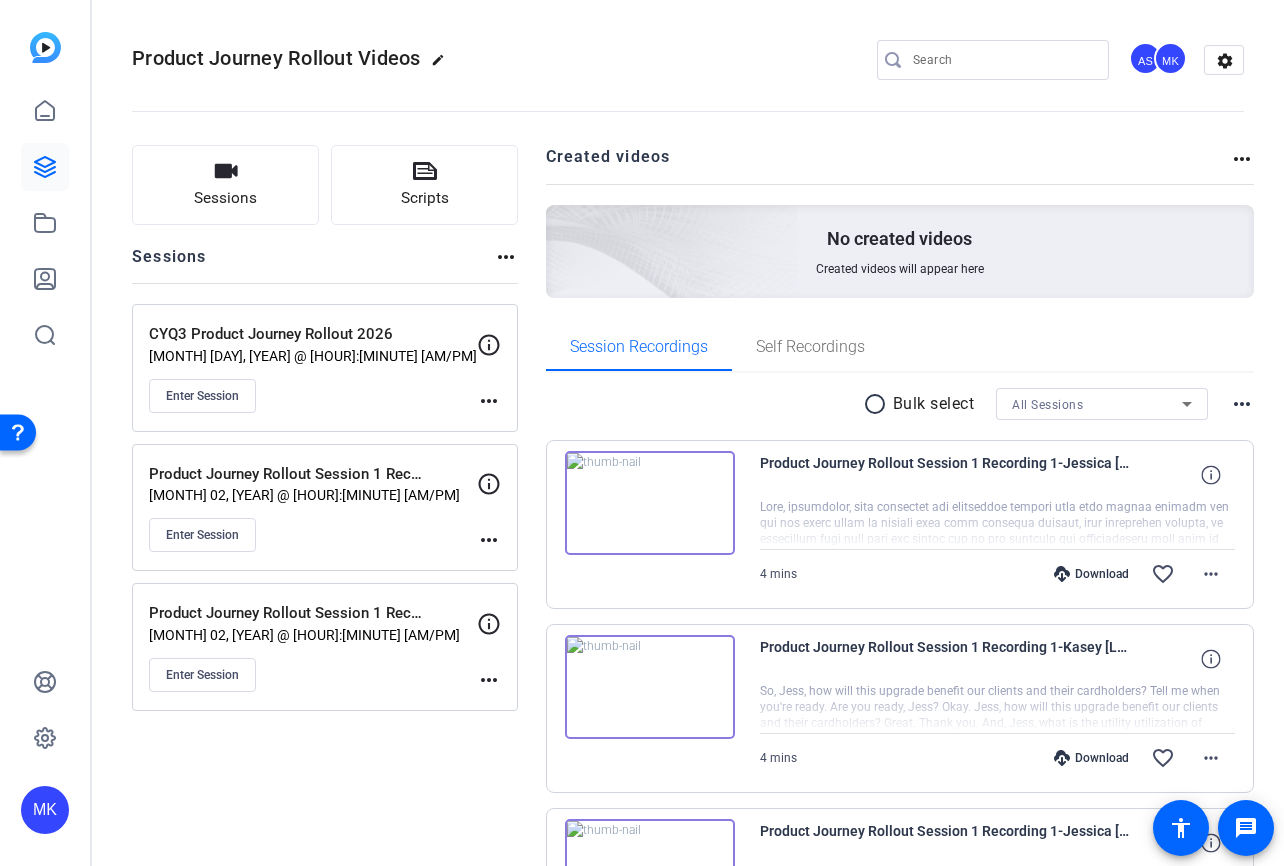 click on "more_horiz" 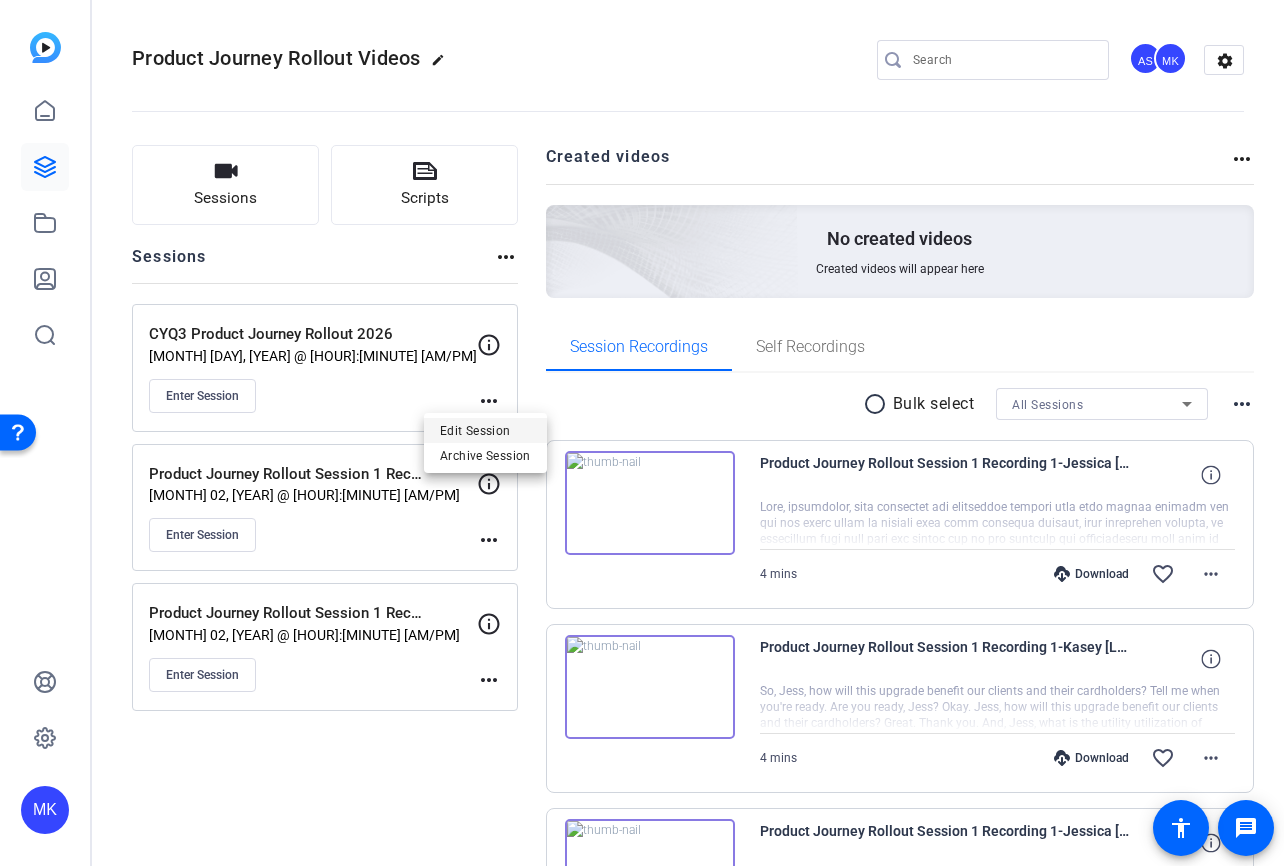 click on "Edit Session" at bounding box center [485, 430] 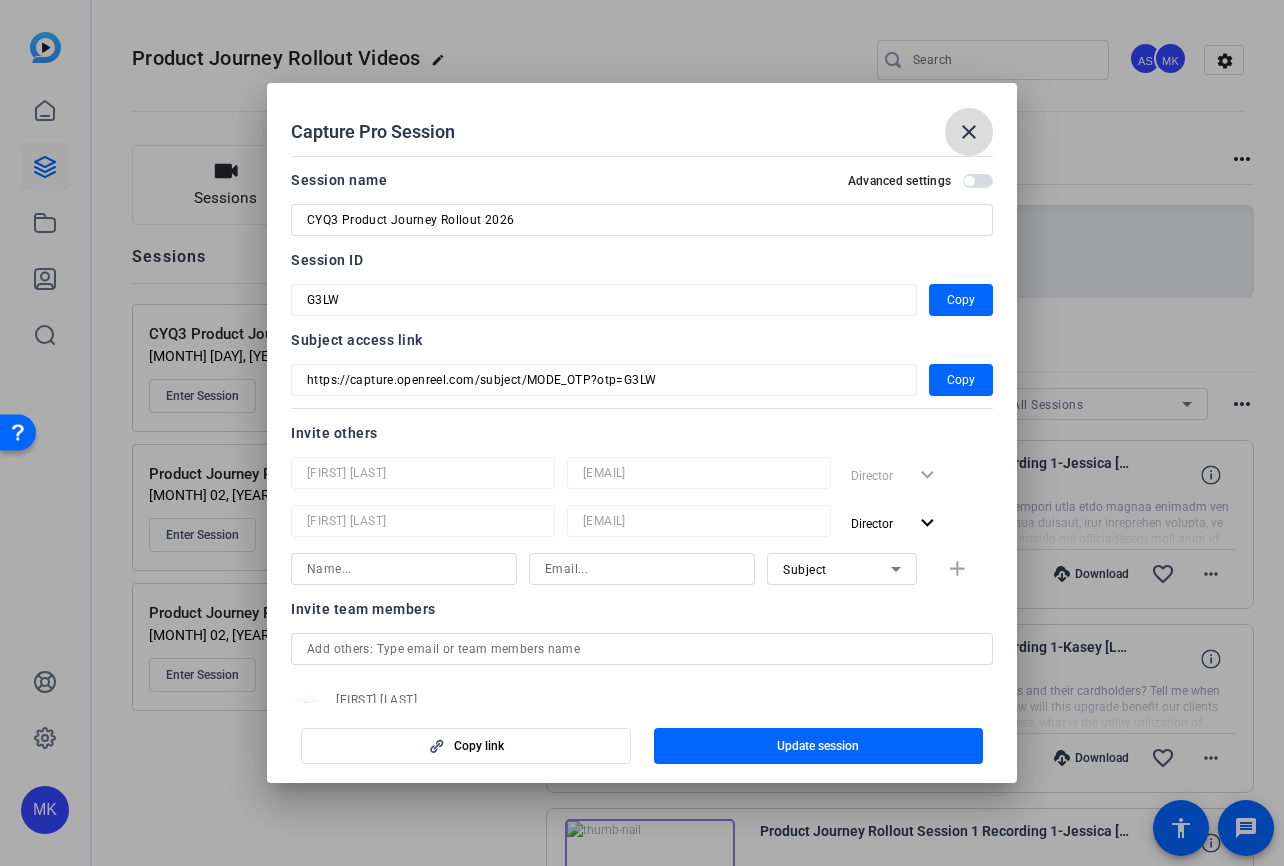 click on "close" at bounding box center (969, 132) 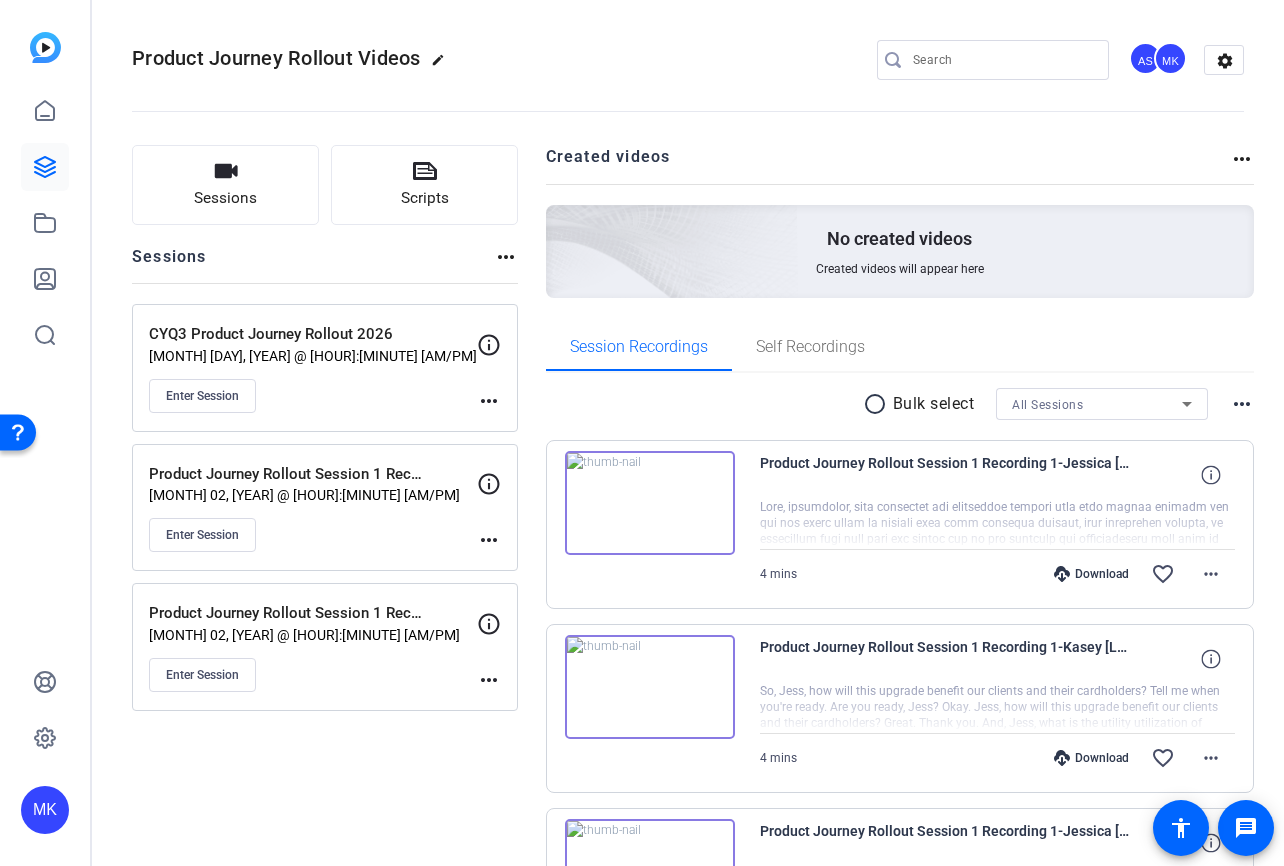 click on "Product Journey Rollout Videos  edit
AS   MK  settings" 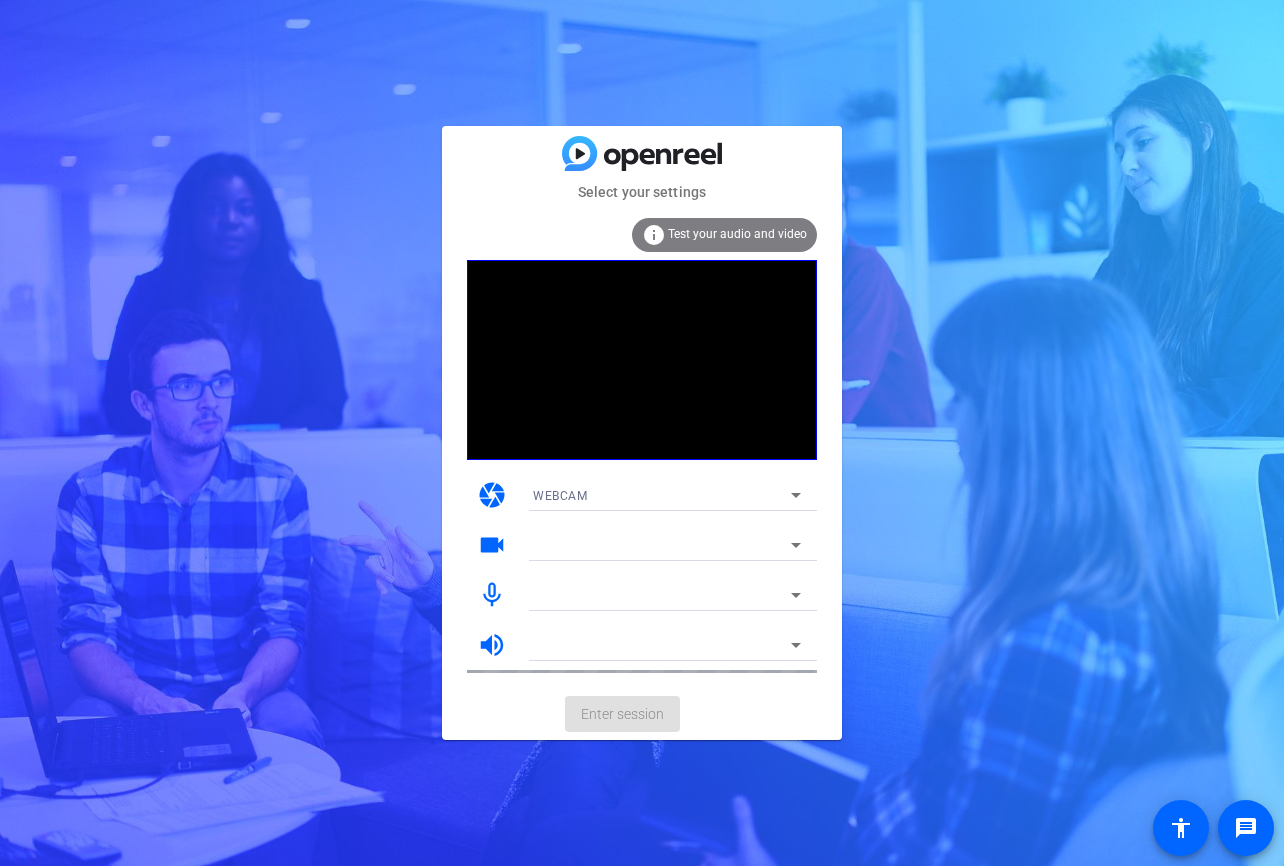 scroll, scrollTop: 0, scrollLeft: 0, axis: both 